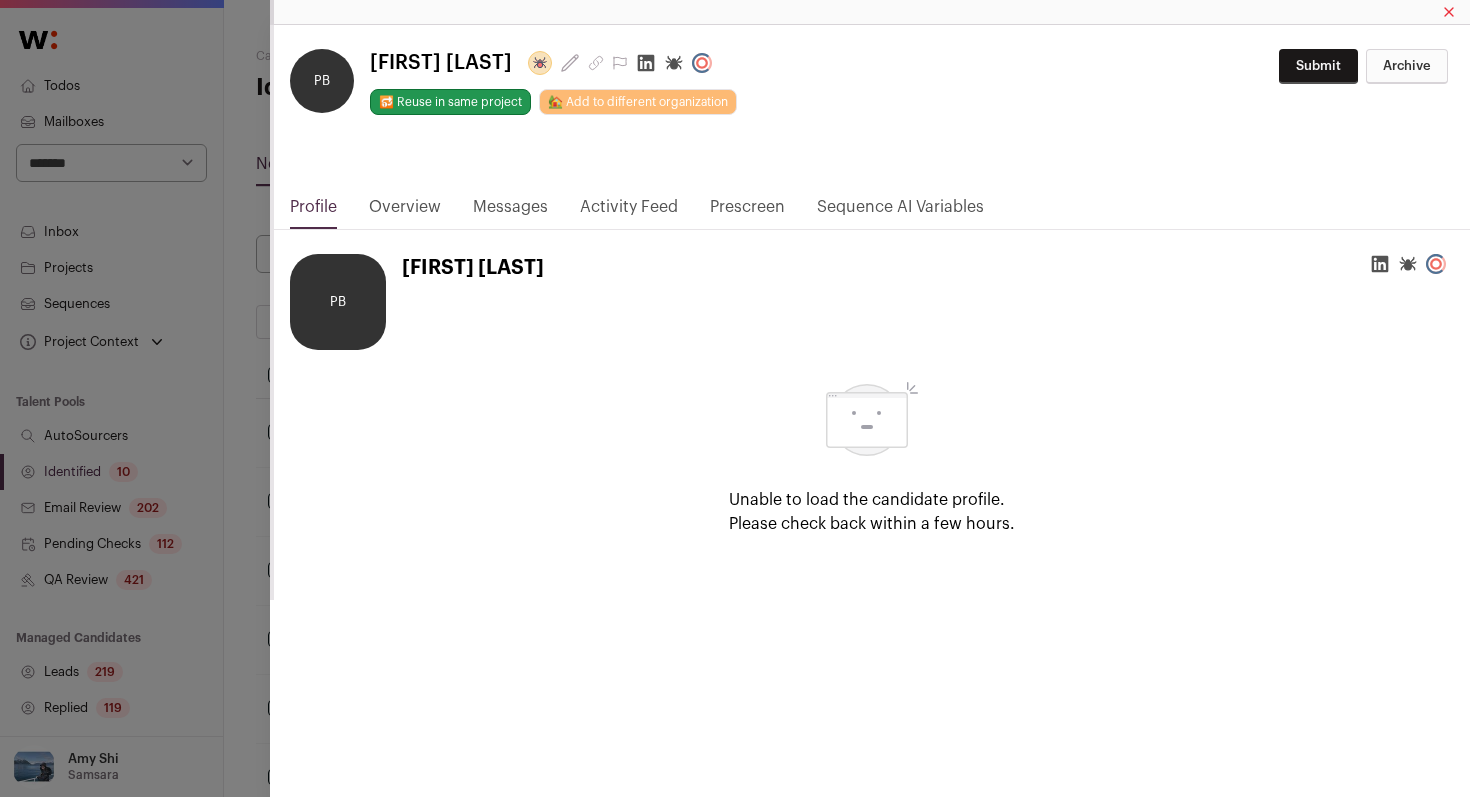 scroll, scrollTop: 0, scrollLeft: 0, axis: both 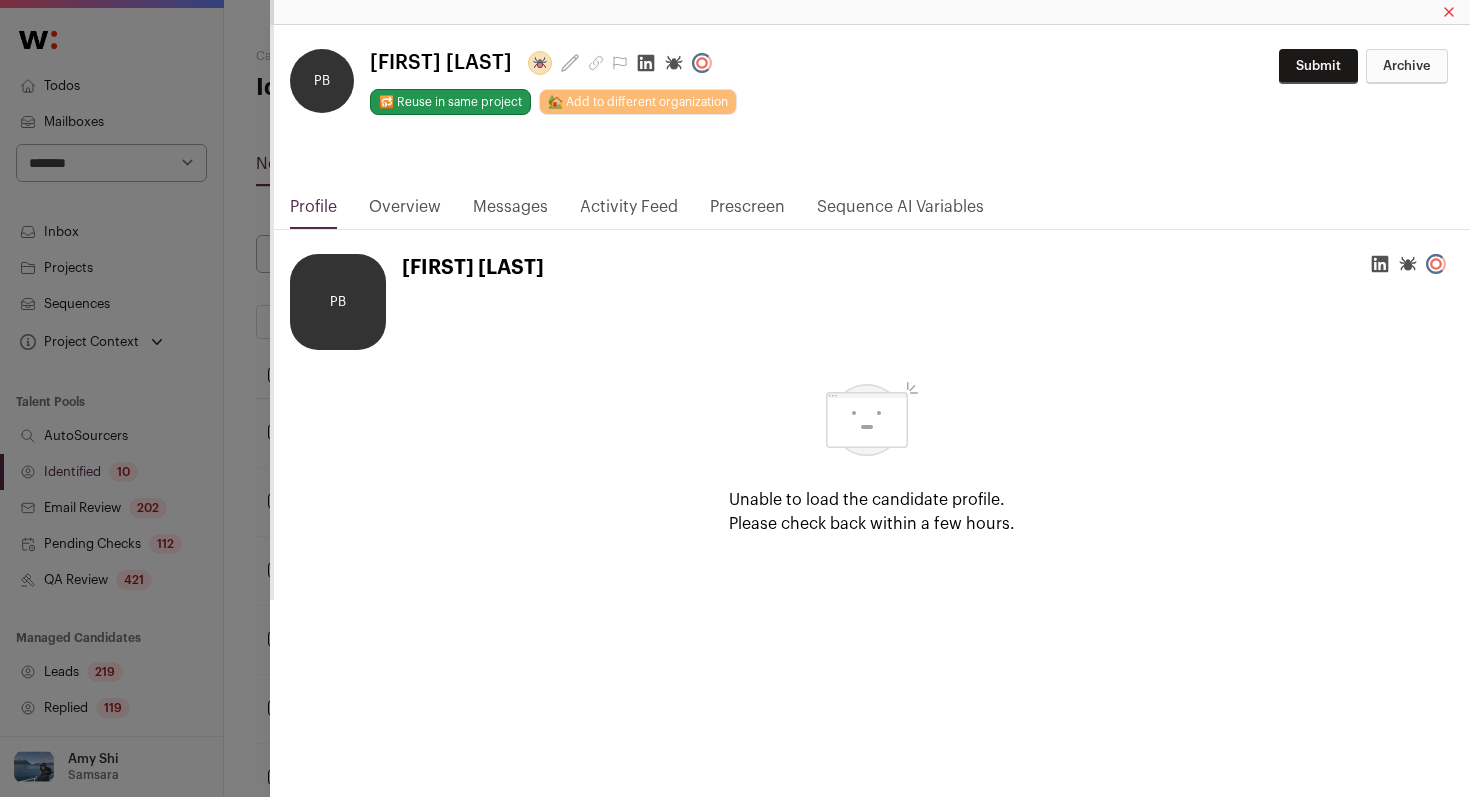 click 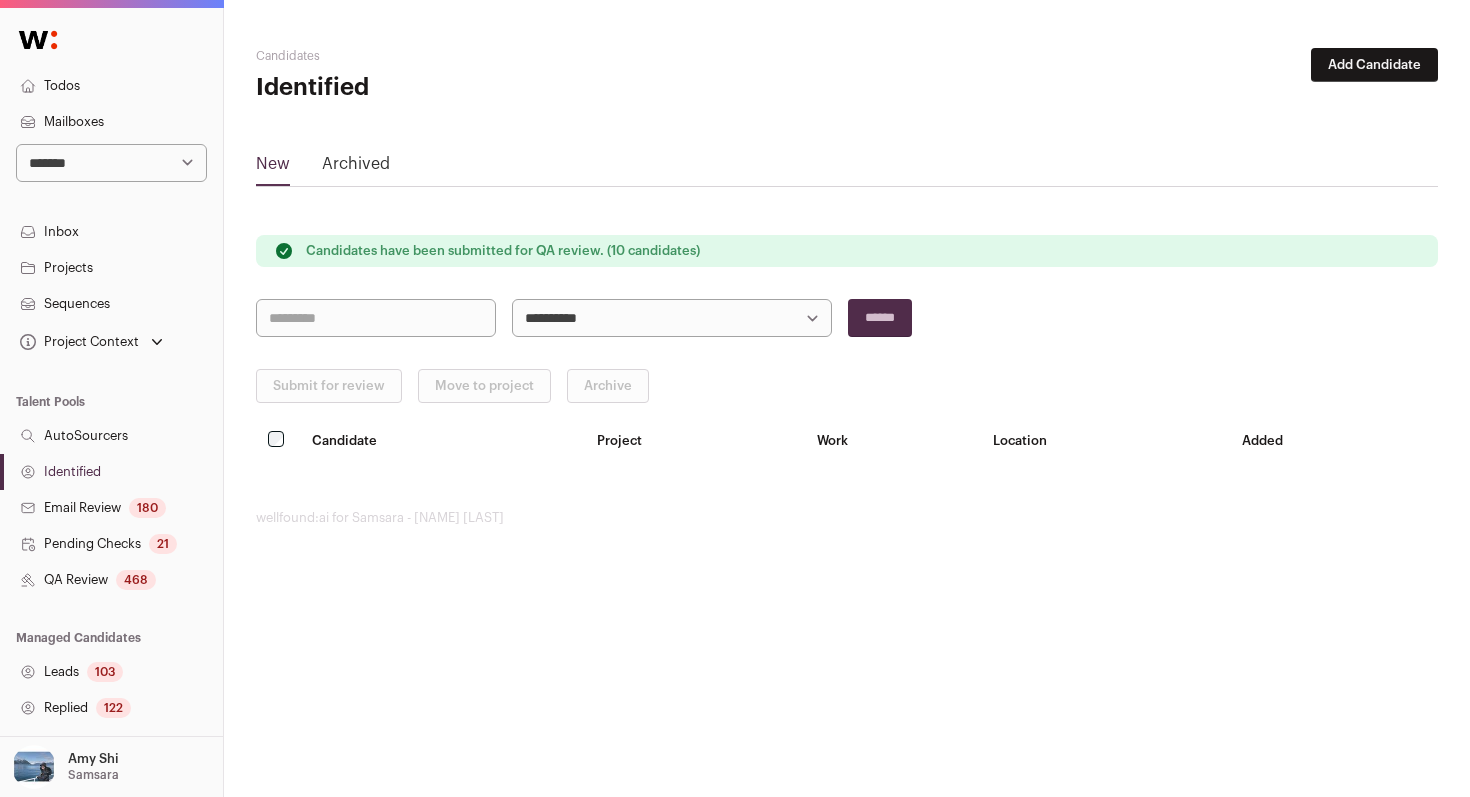 scroll, scrollTop: 0, scrollLeft: 0, axis: both 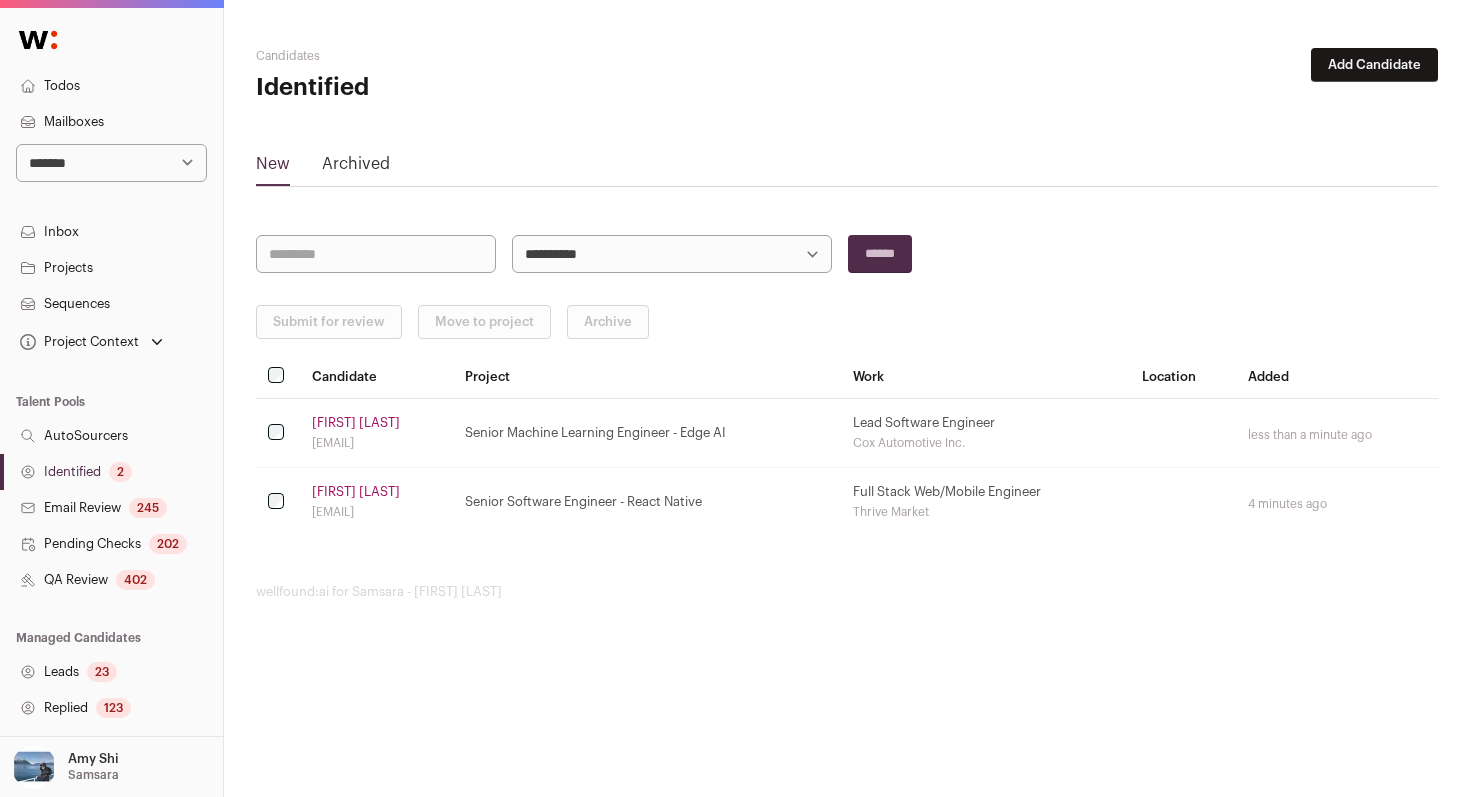click on "2" at bounding box center (120, 472) 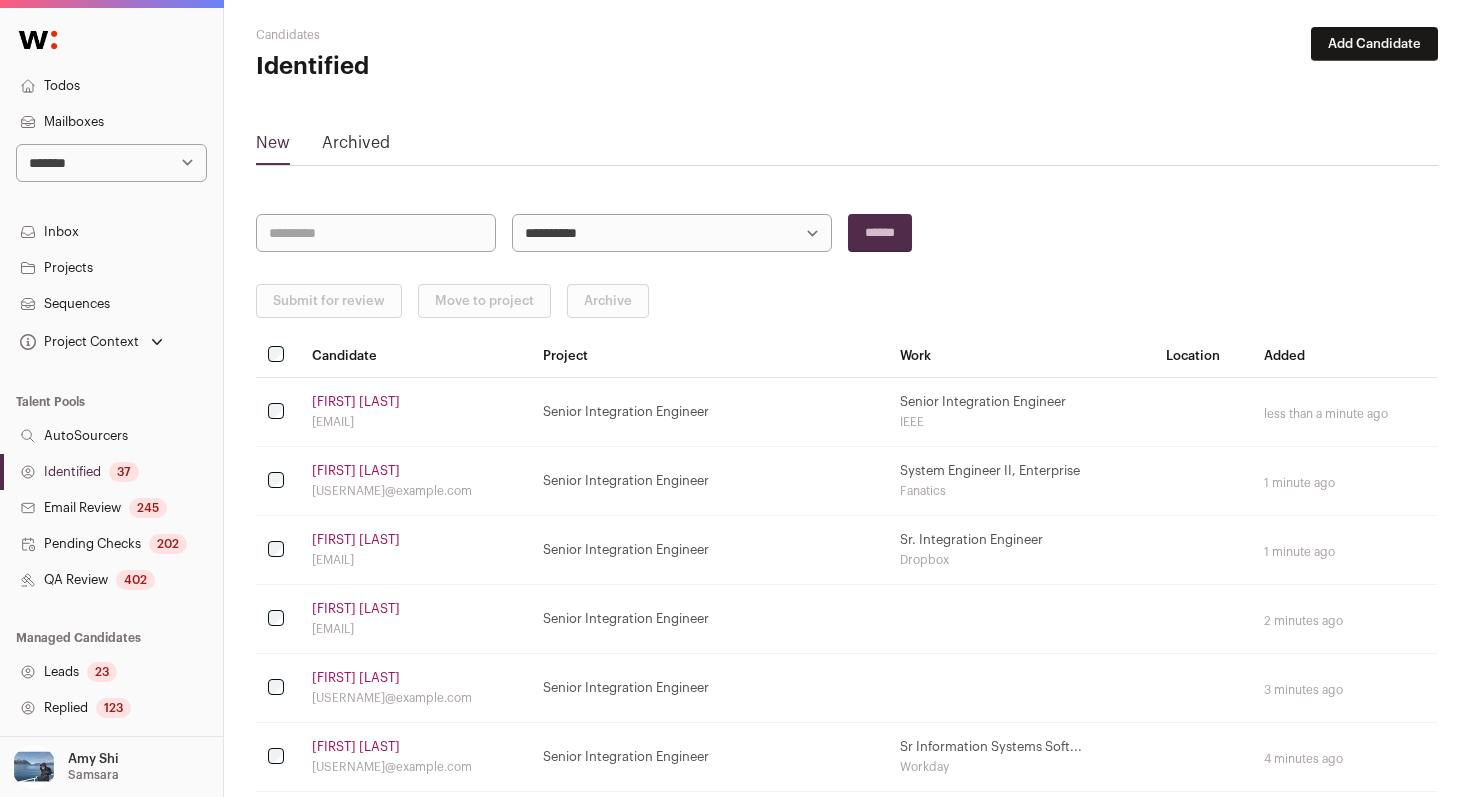scroll, scrollTop: 0, scrollLeft: 0, axis: both 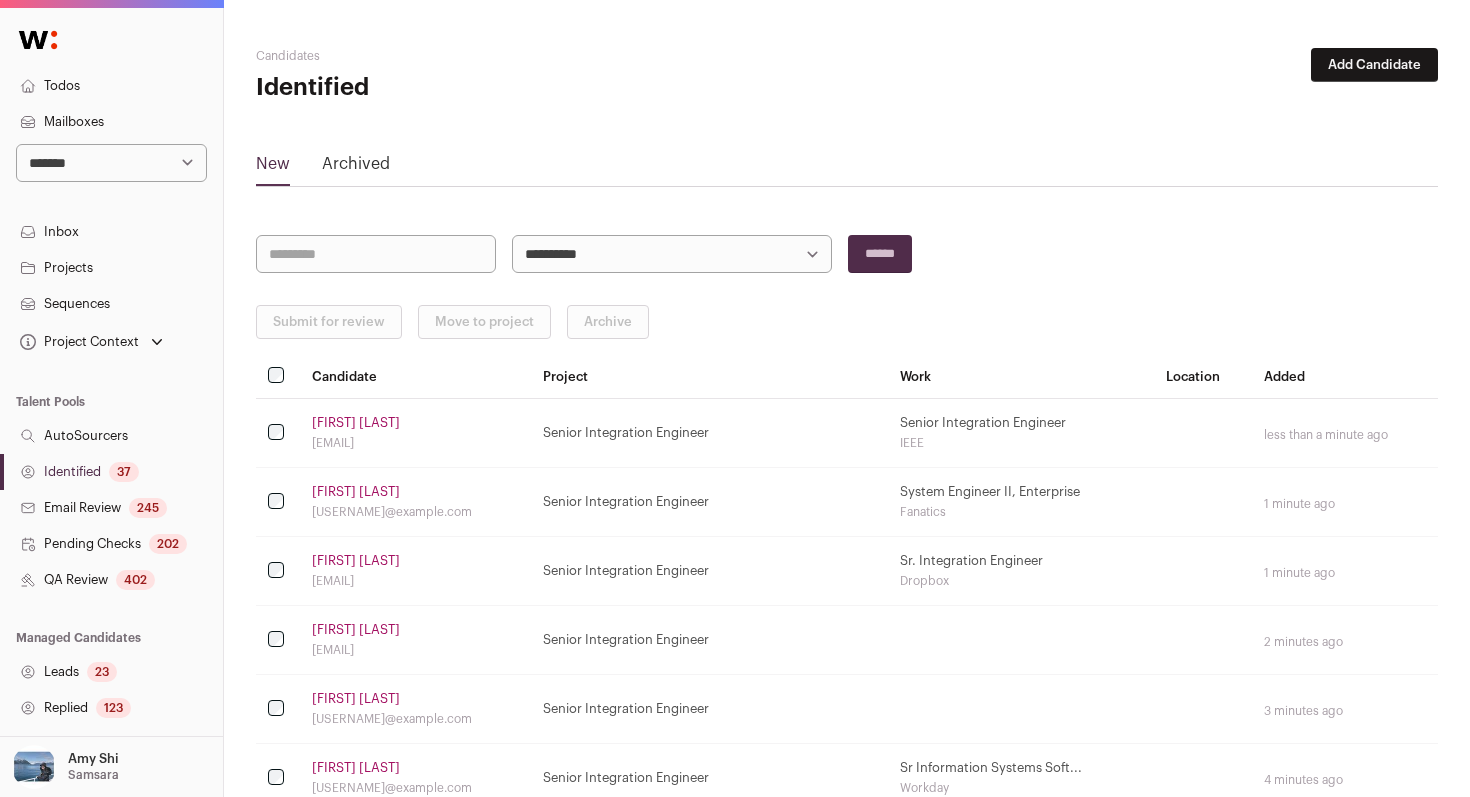 click on "[FIRST] [LAST]" at bounding box center (356, 492) 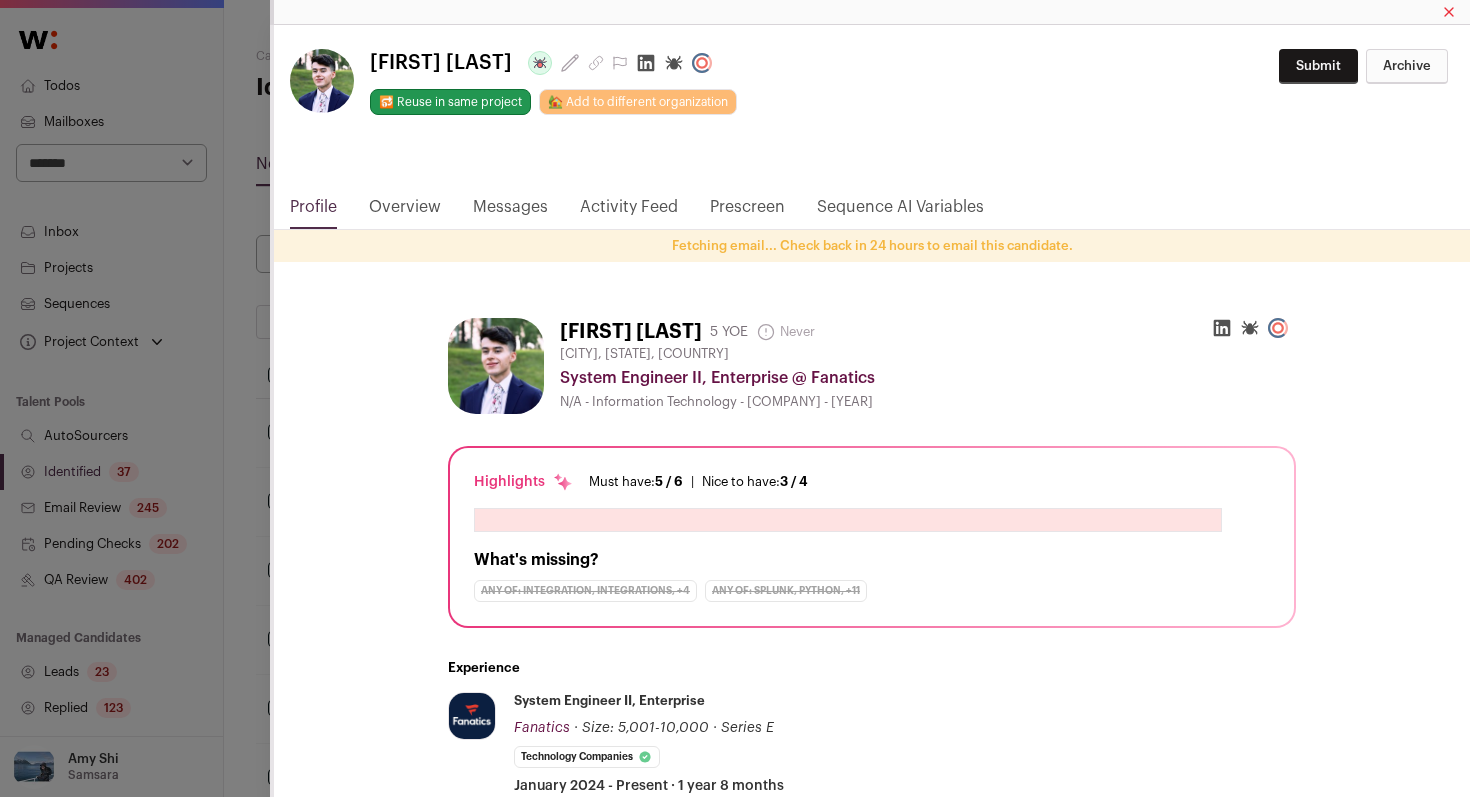 click on "Activity Feed" at bounding box center [629, 212] 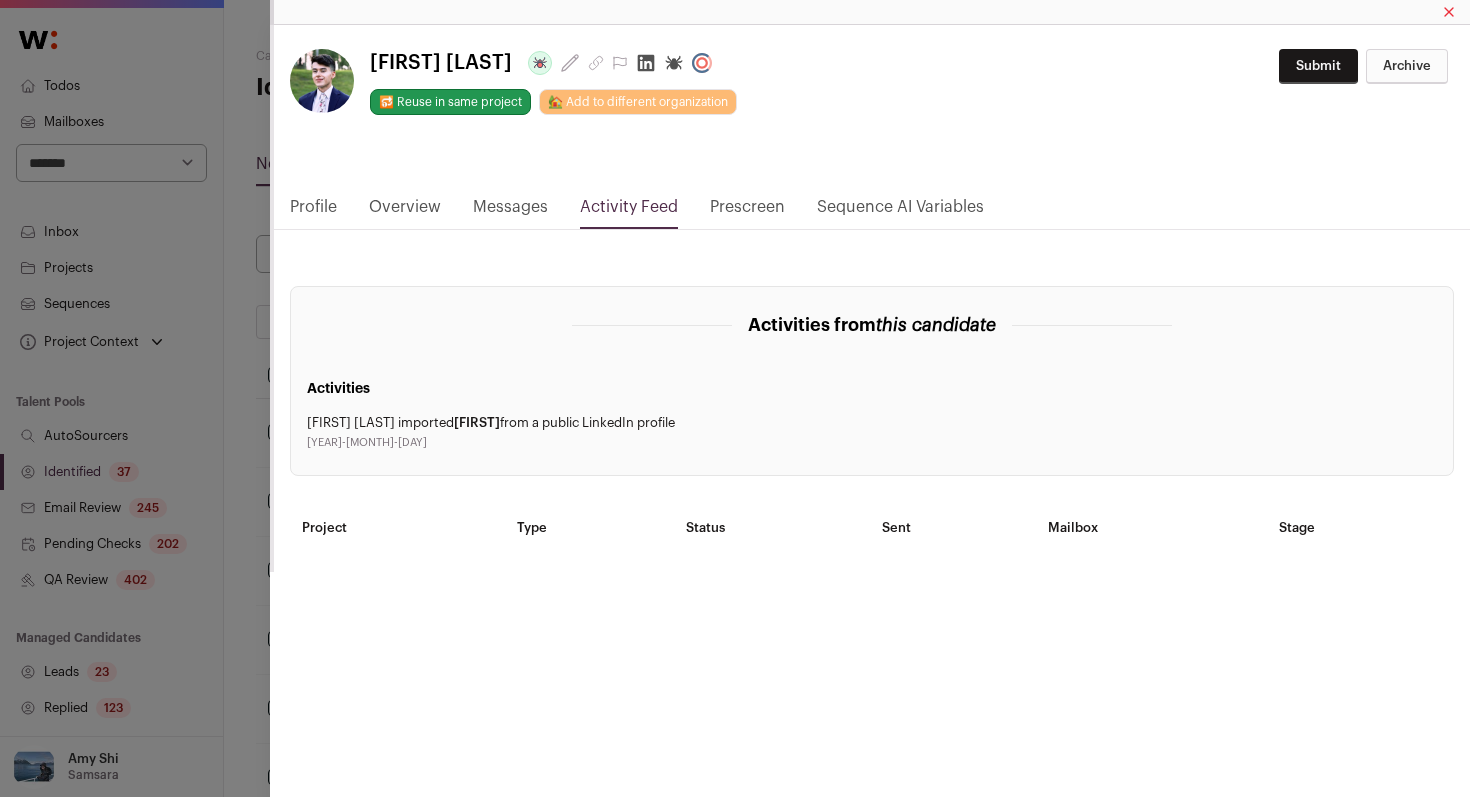 click 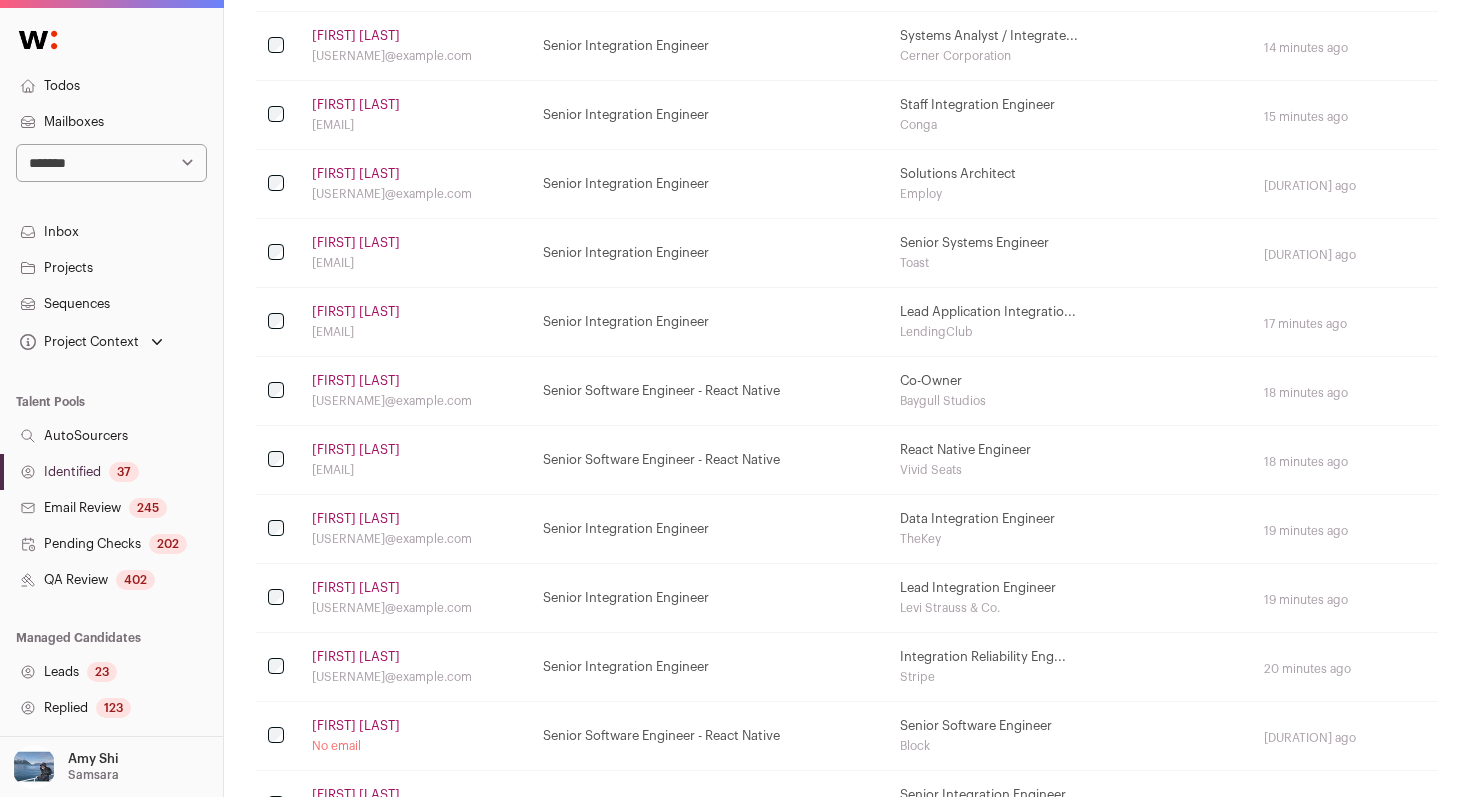 scroll, scrollTop: 1620, scrollLeft: 0, axis: vertical 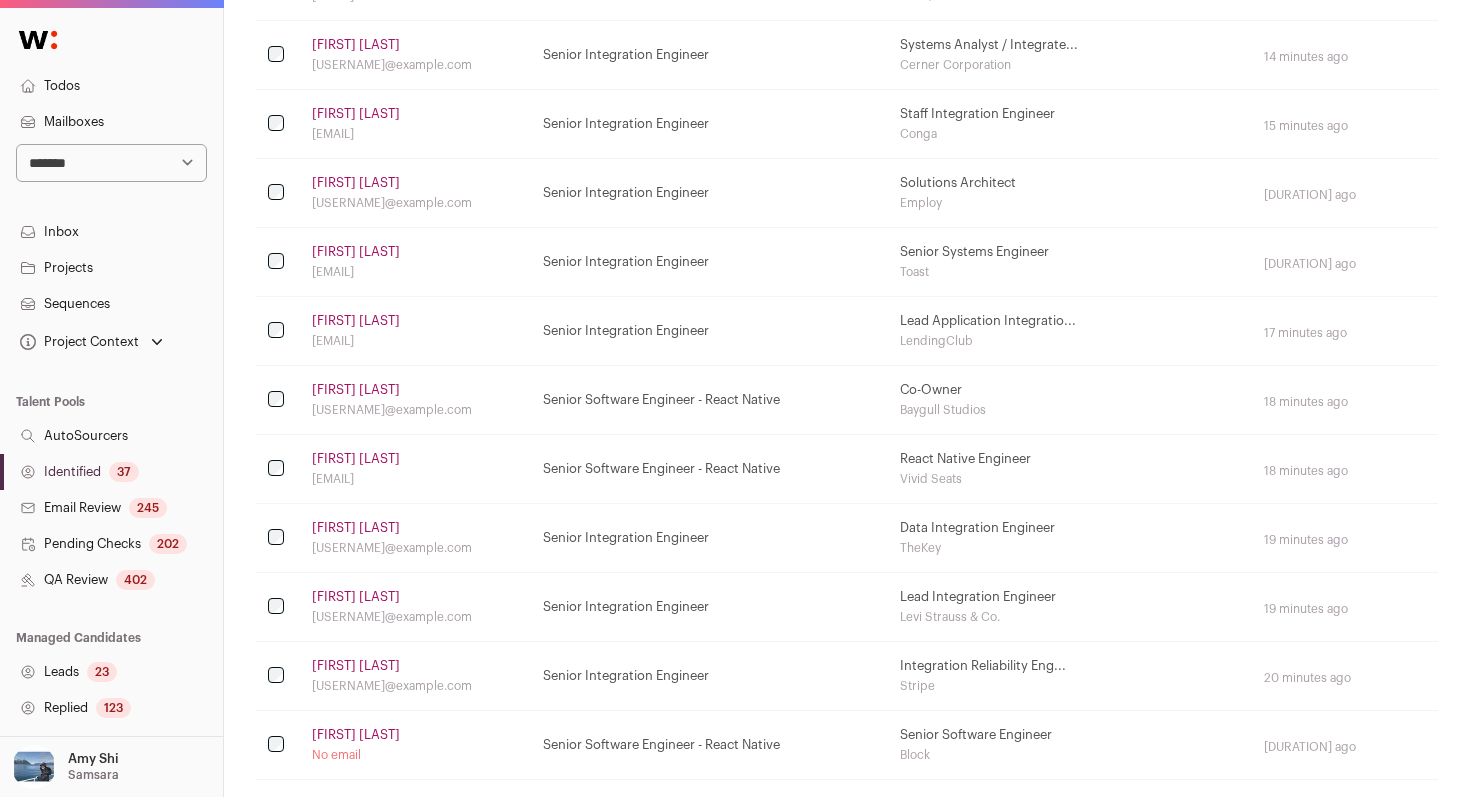 click on "[FIRST] [LAST]" at bounding box center (356, 390) 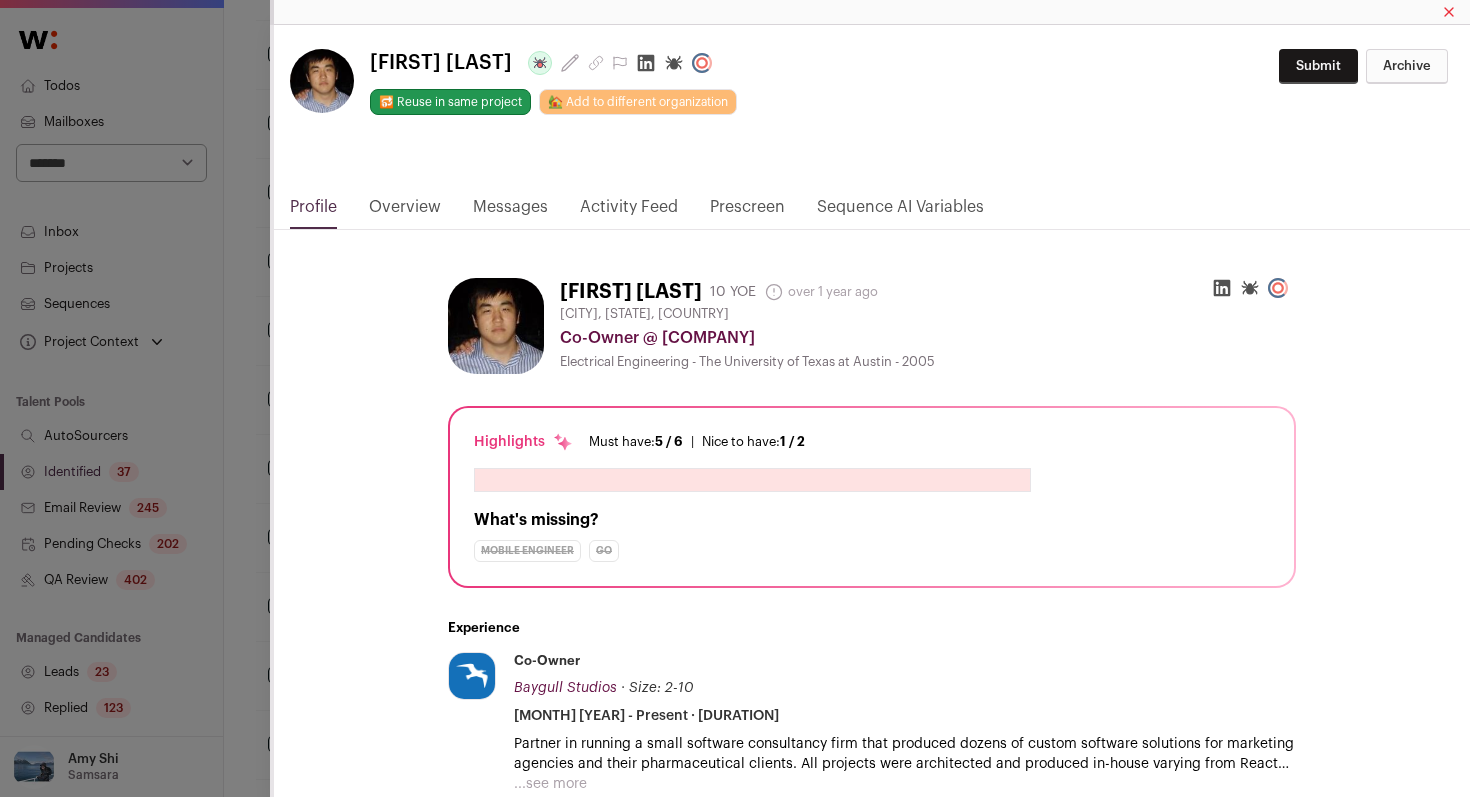 click on "Activity Feed" at bounding box center (629, 212) 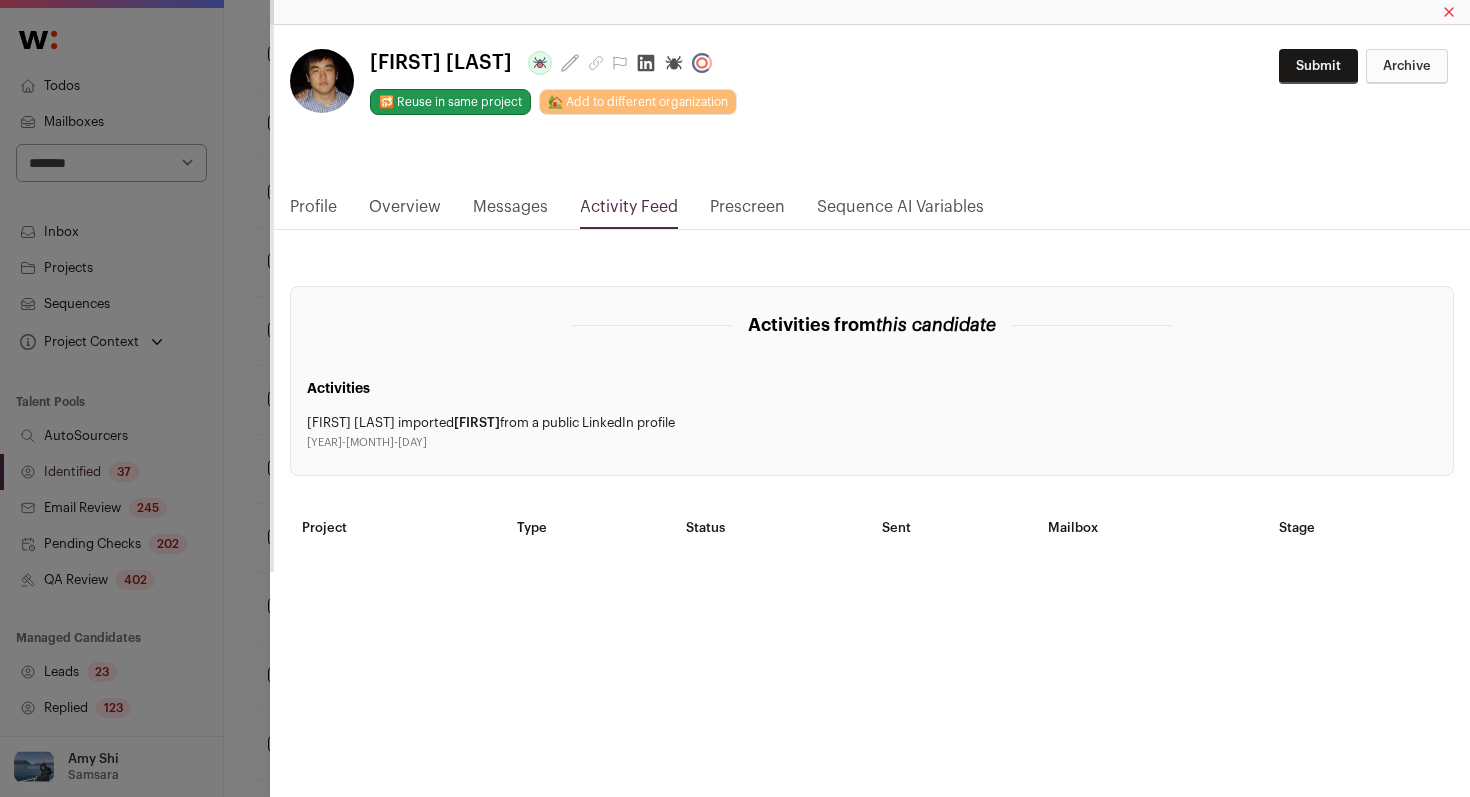 click at bounding box center [870, 12] 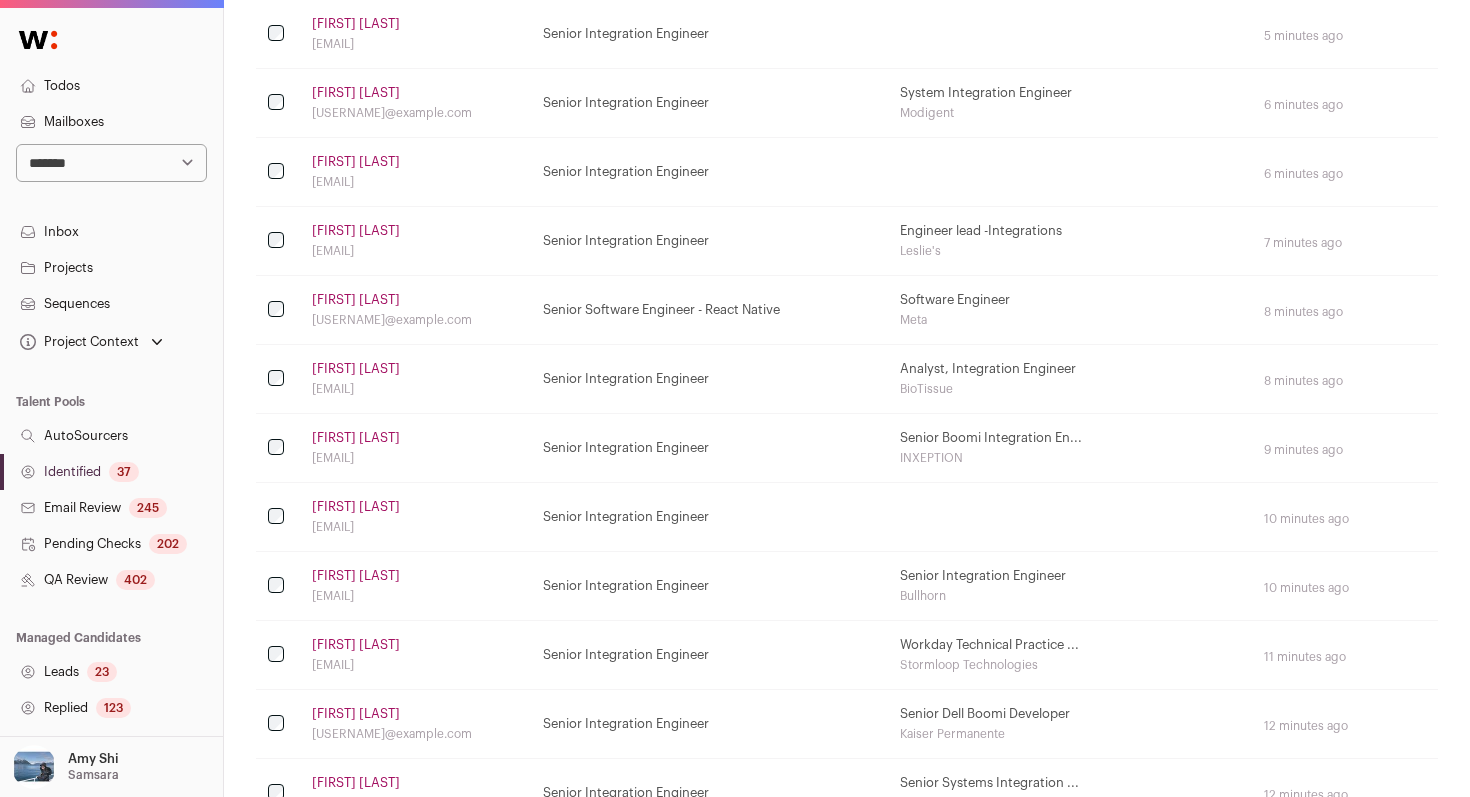scroll, scrollTop: 0, scrollLeft: 0, axis: both 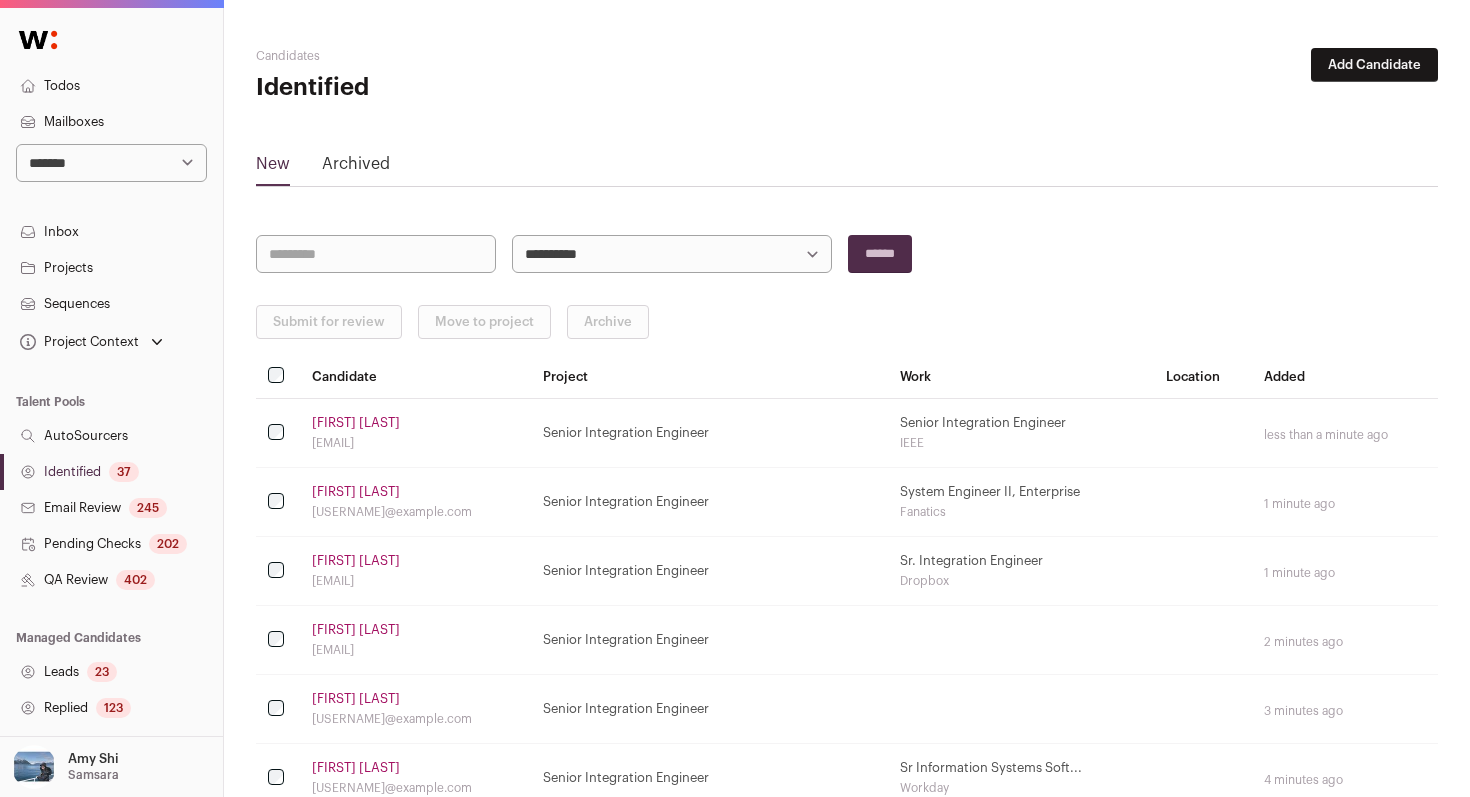 click on "**********" at bounding box center [672, 254] 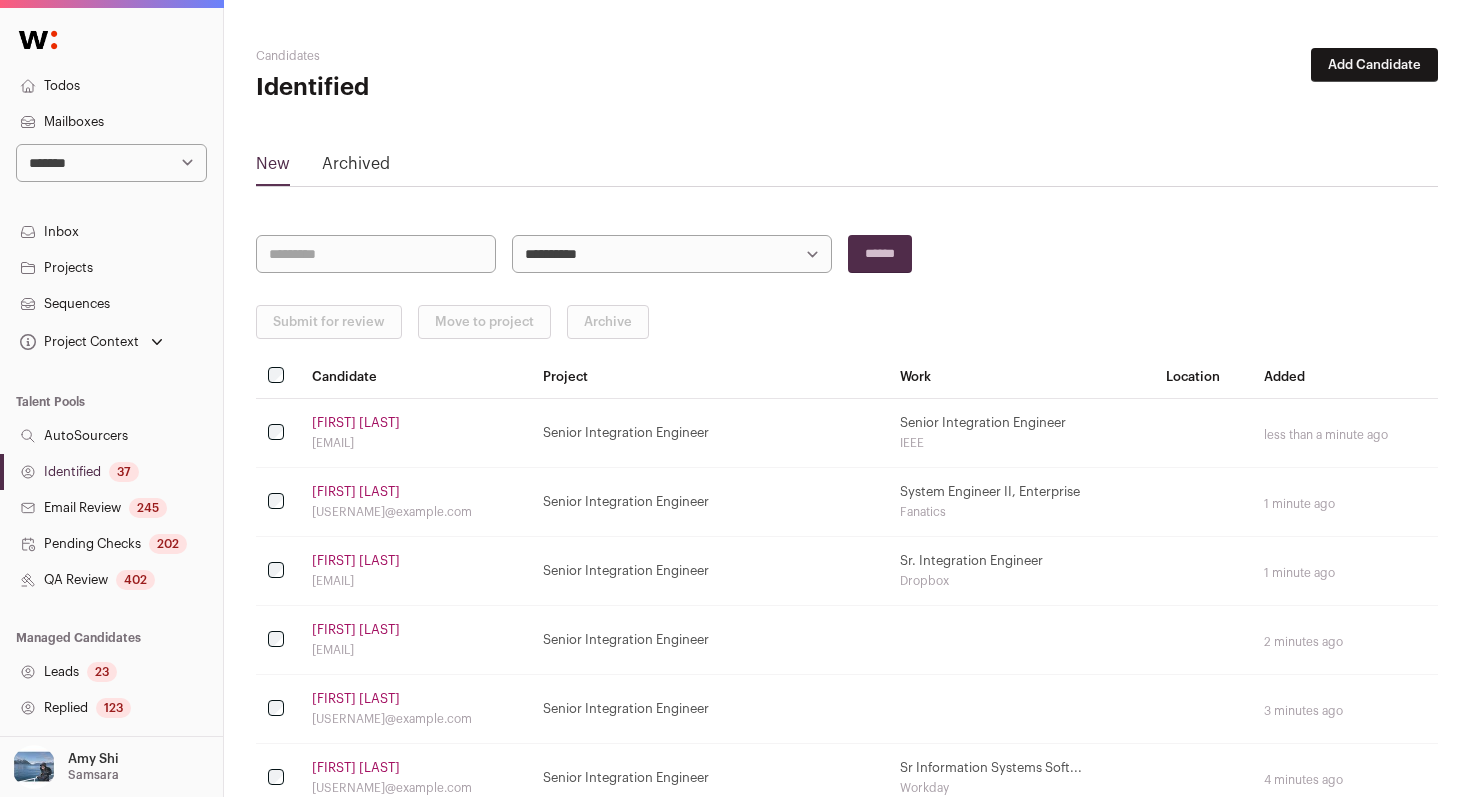 select on "*****" 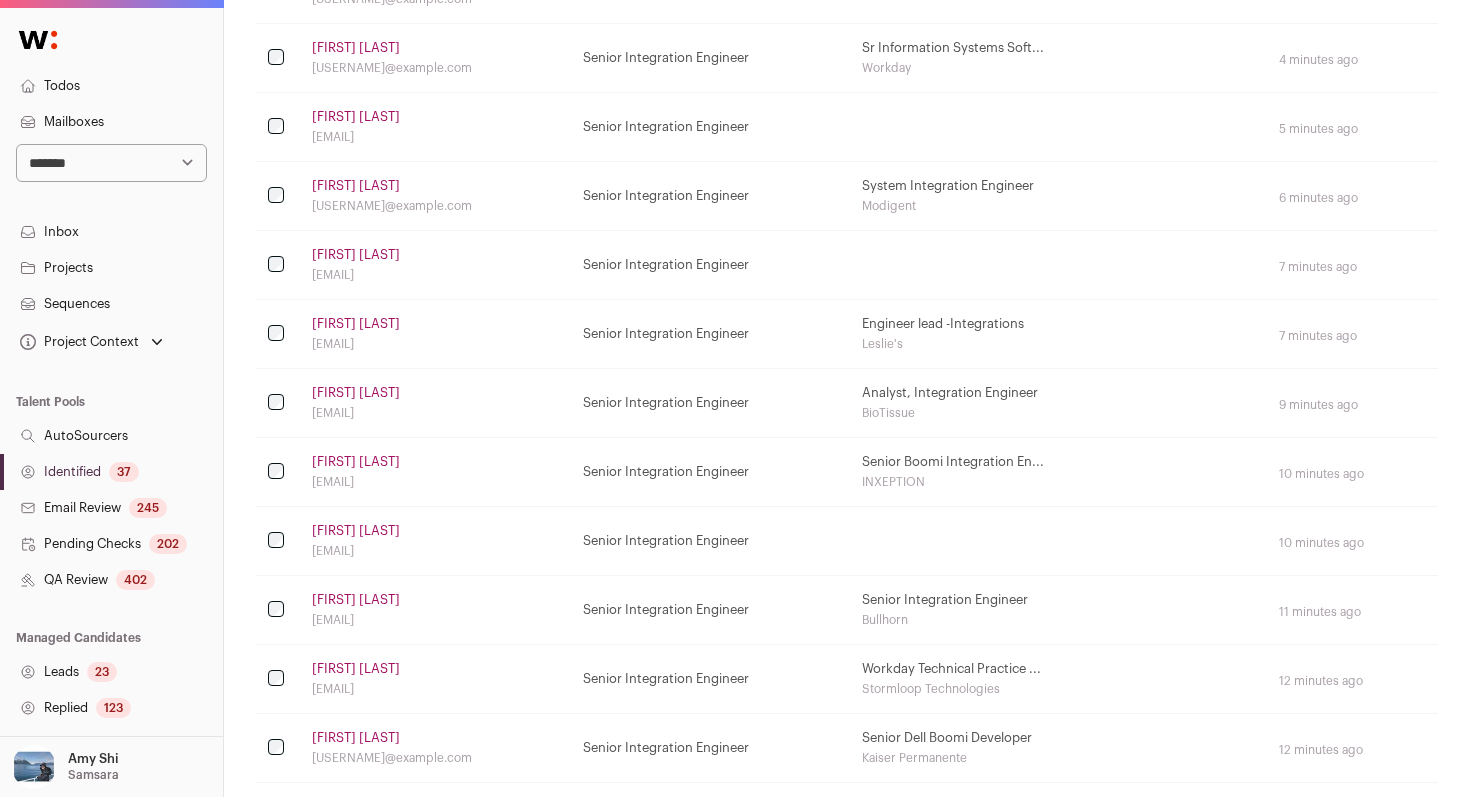 scroll, scrollTop: 0, scrollLeft: 0, axis: both 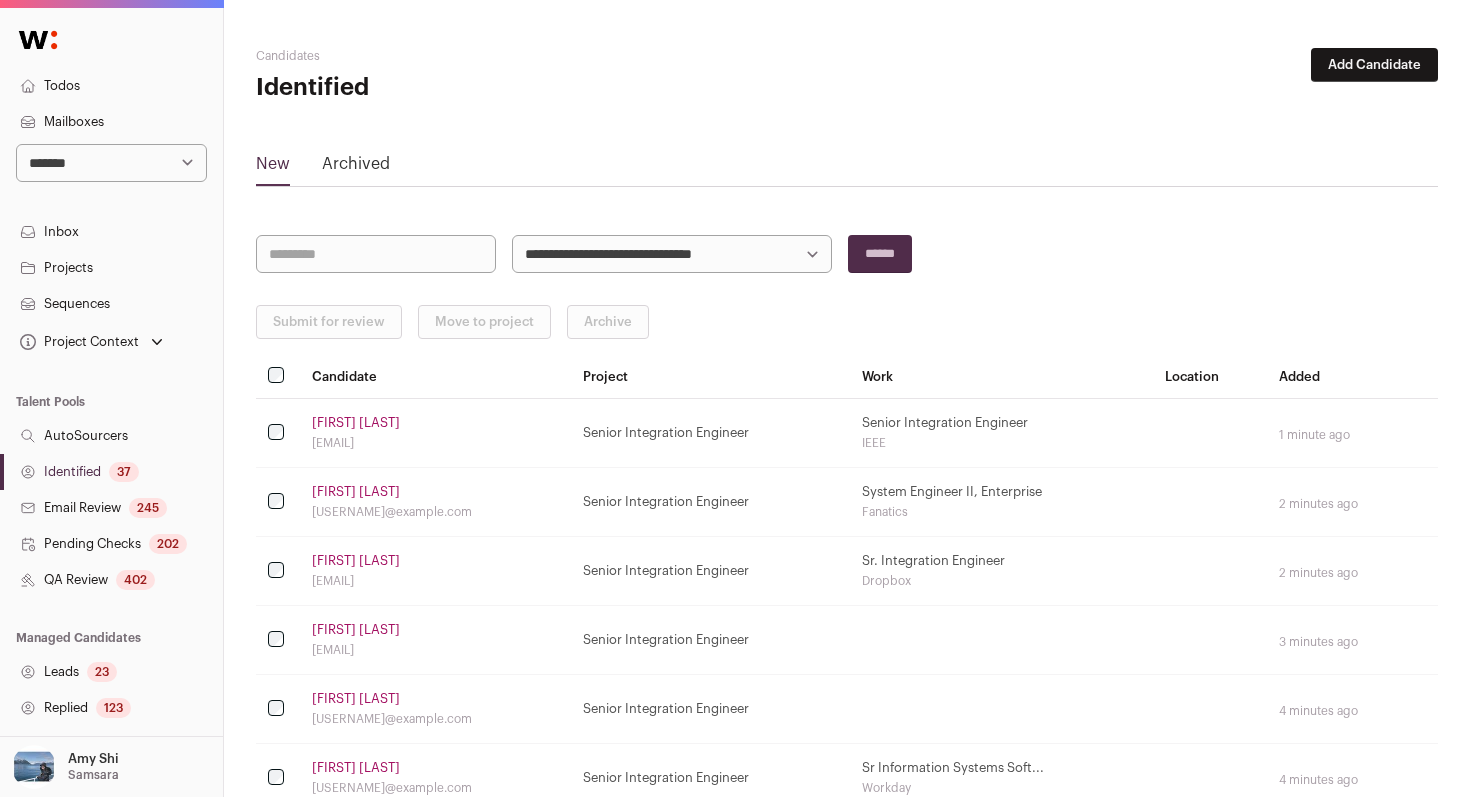 click on "Identified
37" at bounding box center (111, 472) 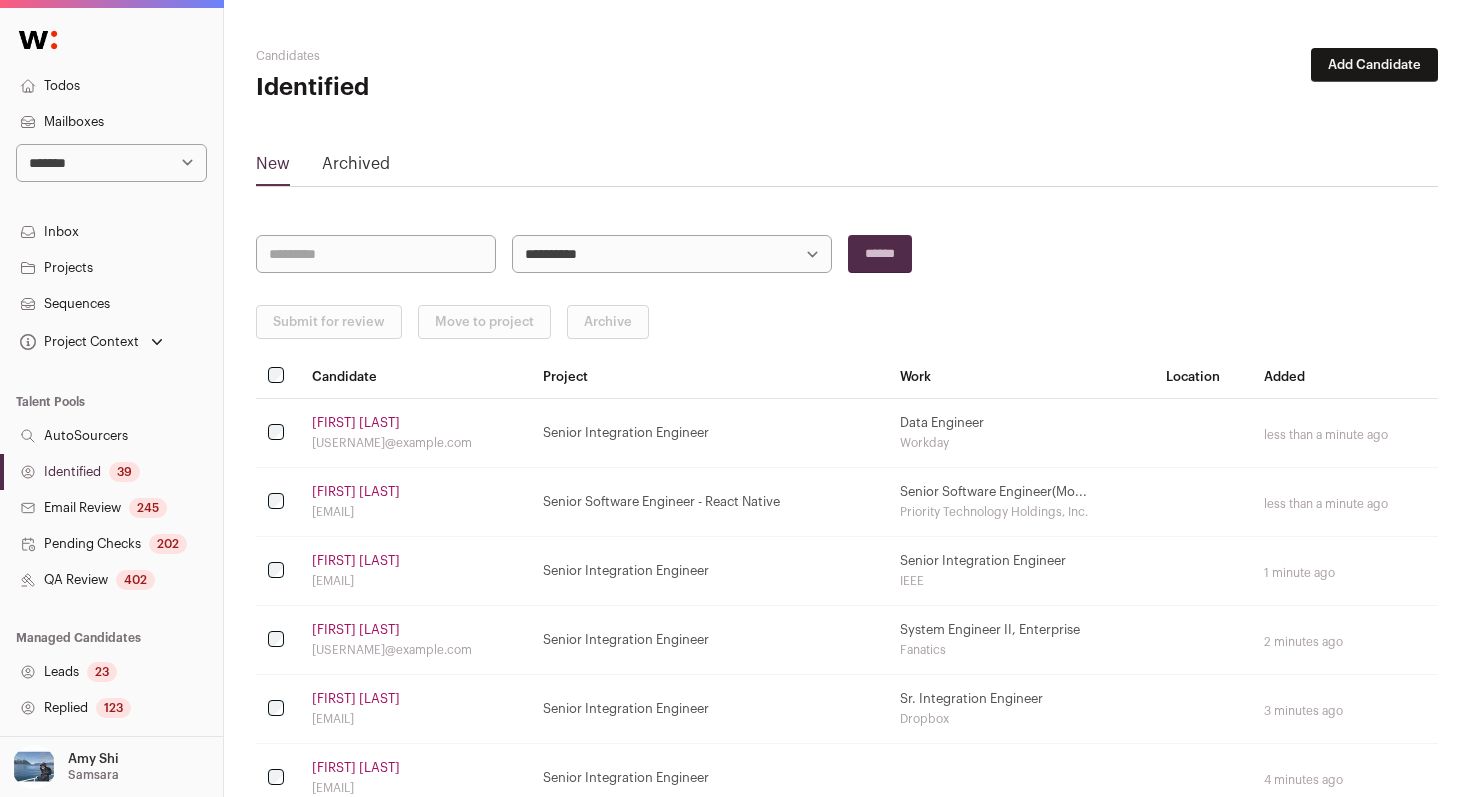 click on "**********" at bounding box center (672, 254) 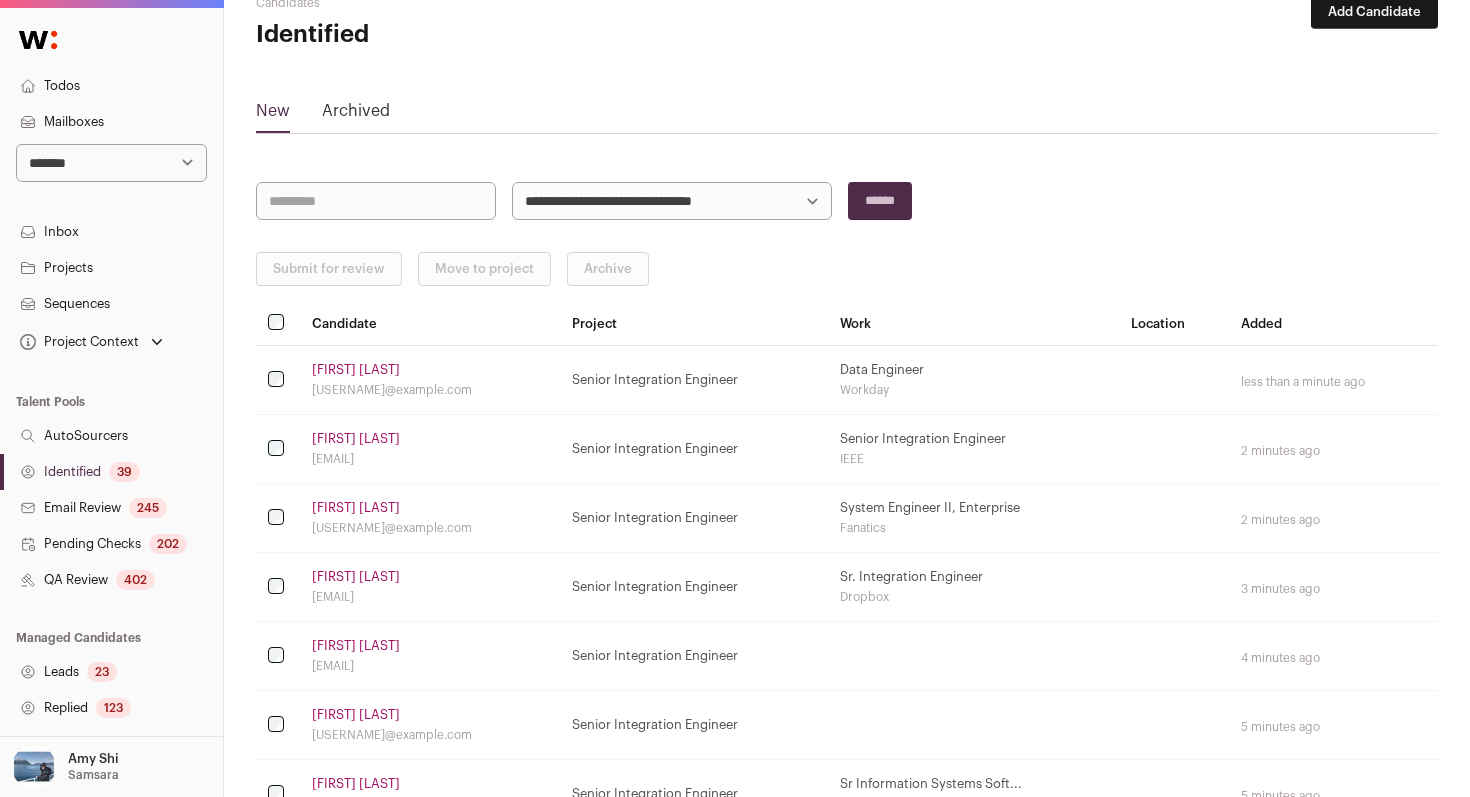scroll, scrollTop: 0, scrollLeft: 0, axis: both 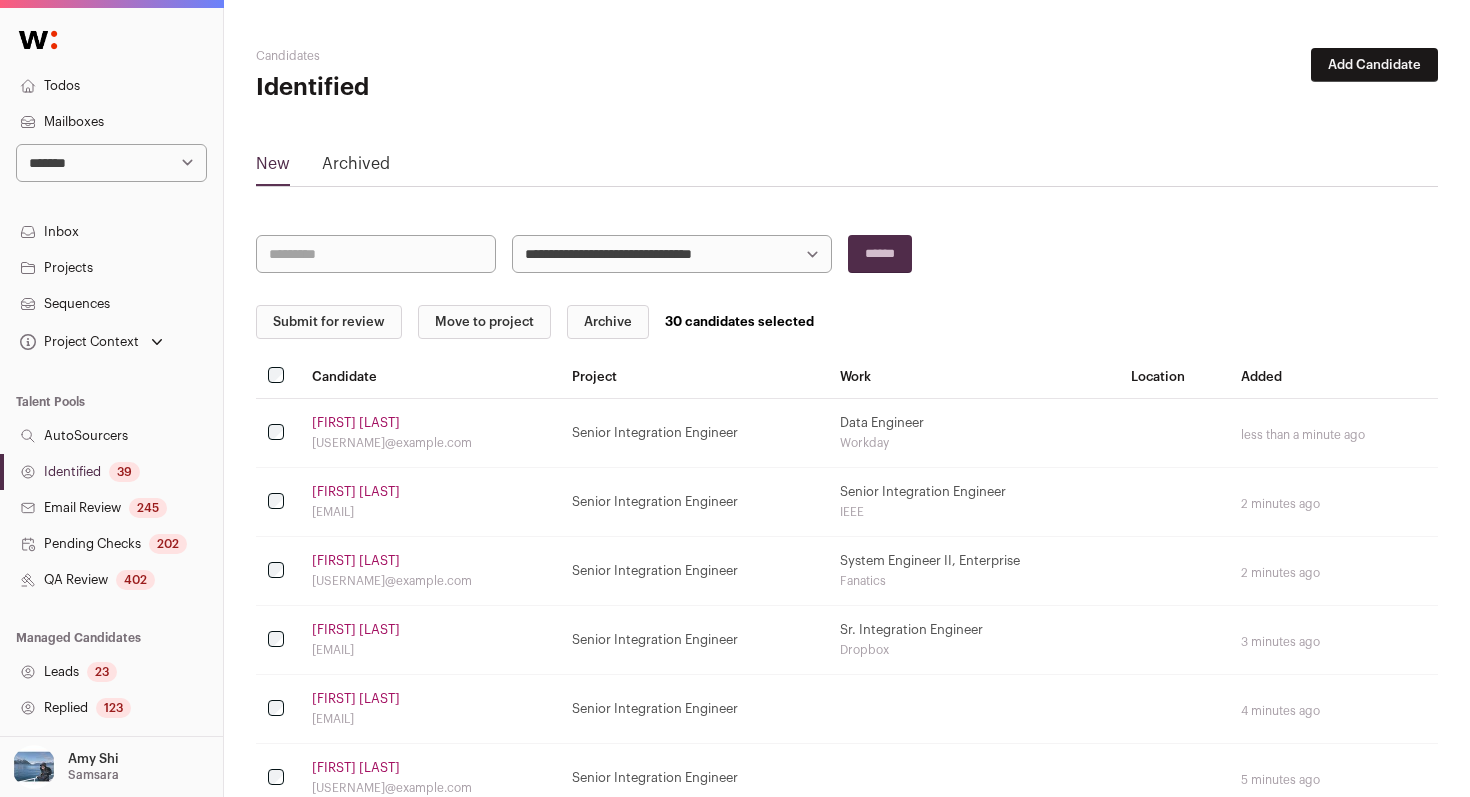 click on "Submit for review" at bounding box center (329, 322) 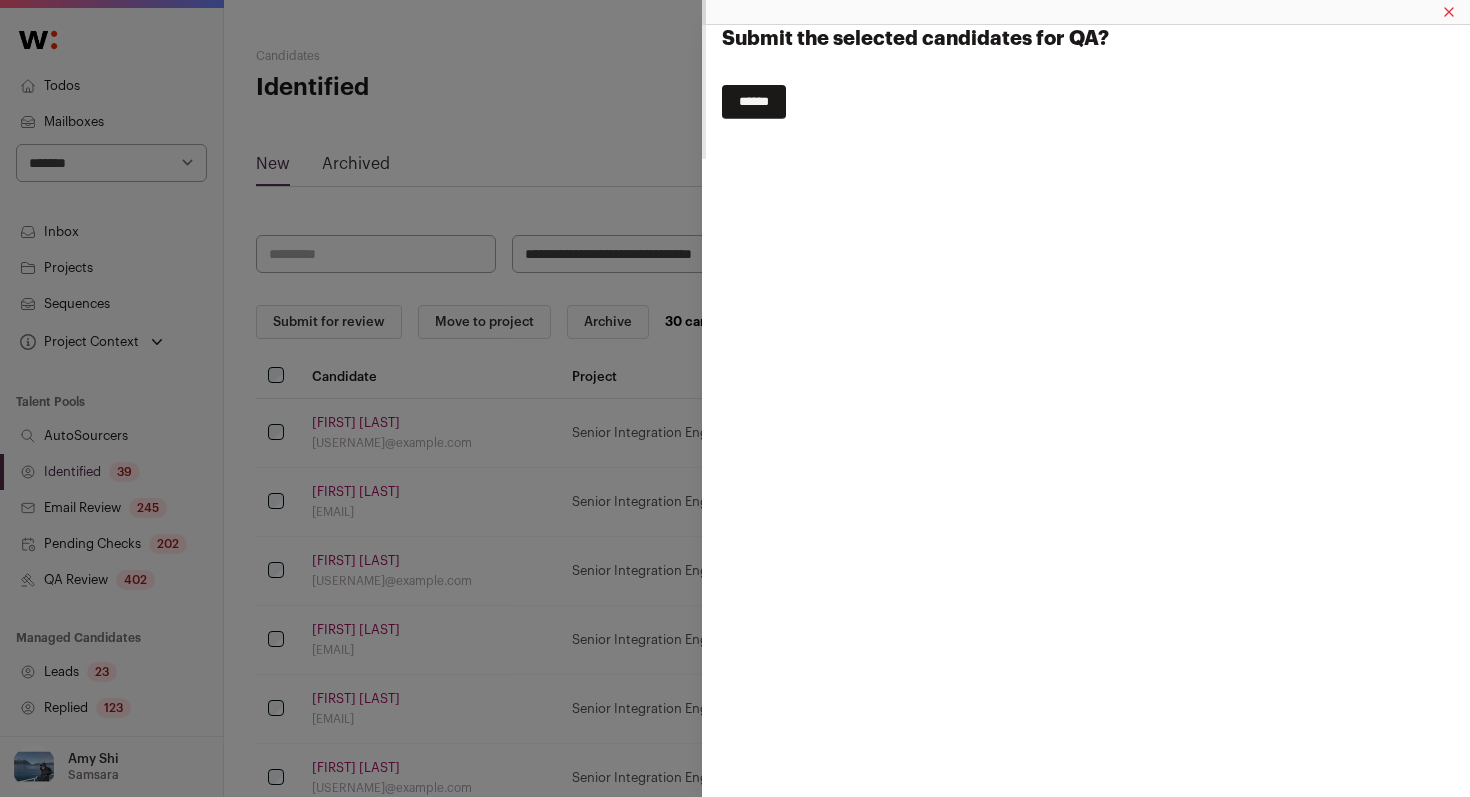 click on "******" at bounding box center [754, 102] 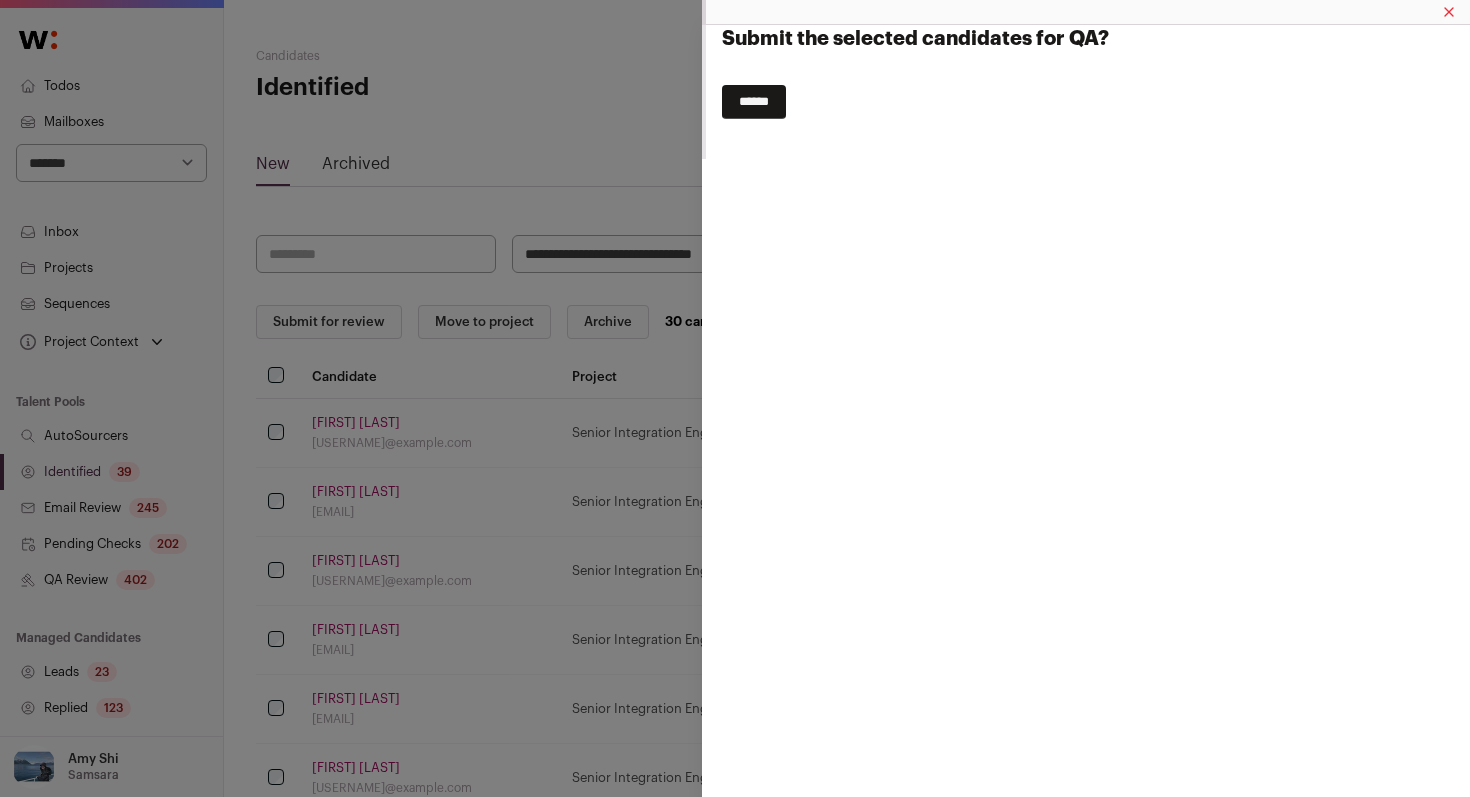 click on "******" at bounding box center (754, 102) 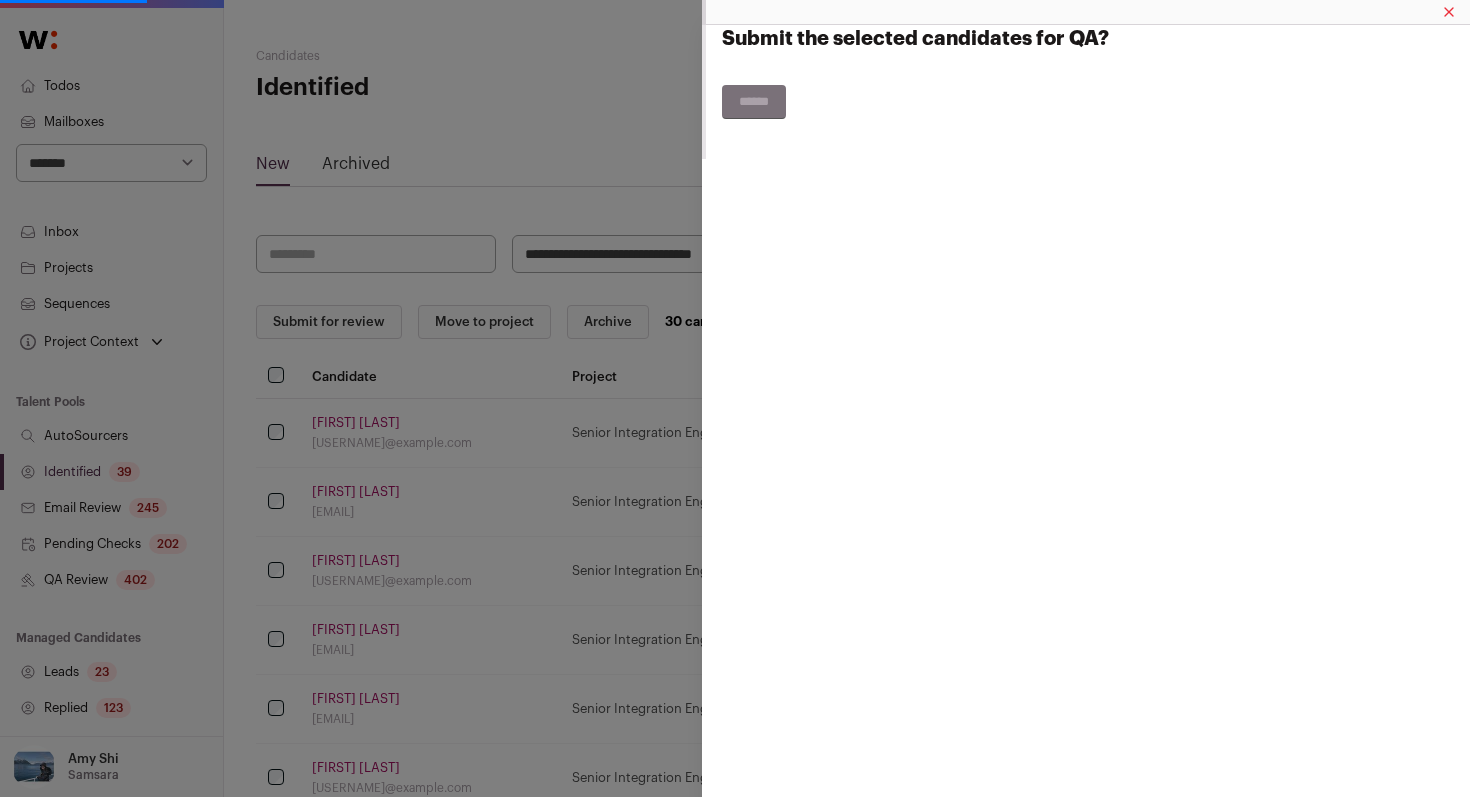 select 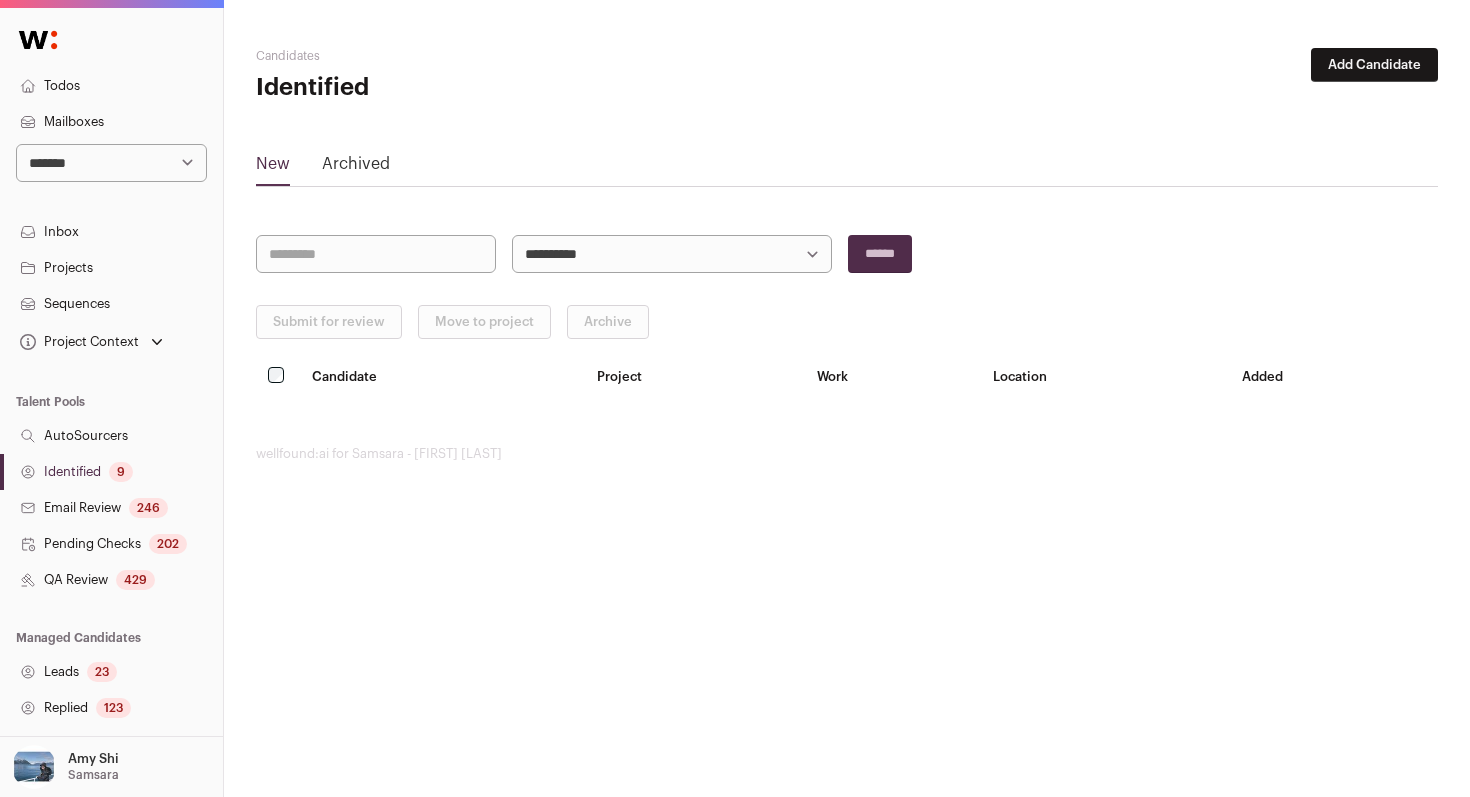click on "**********" at bounding box center (847, 255) 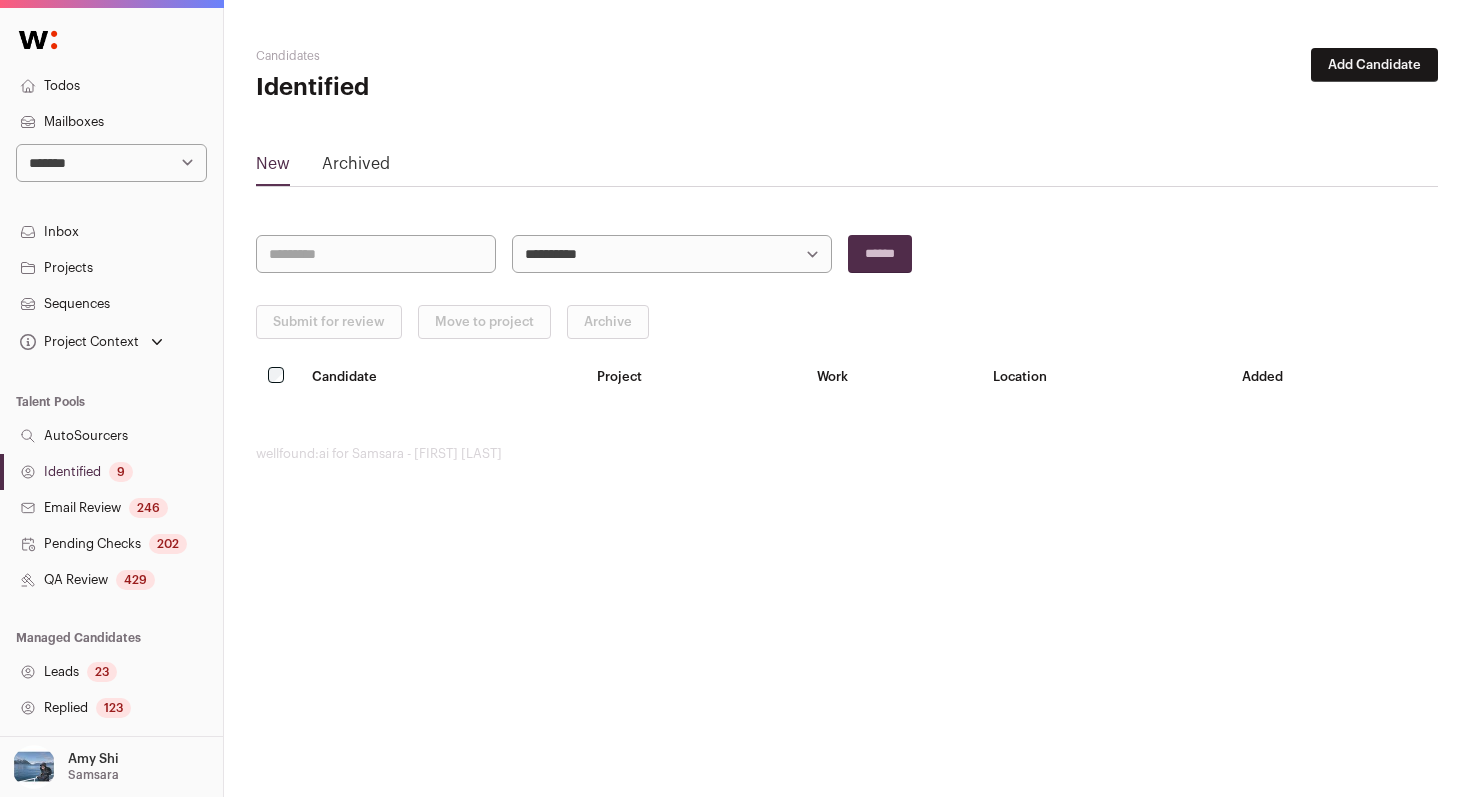 click on "Identified
[NUMBER]" at bounding box center [111, 472] 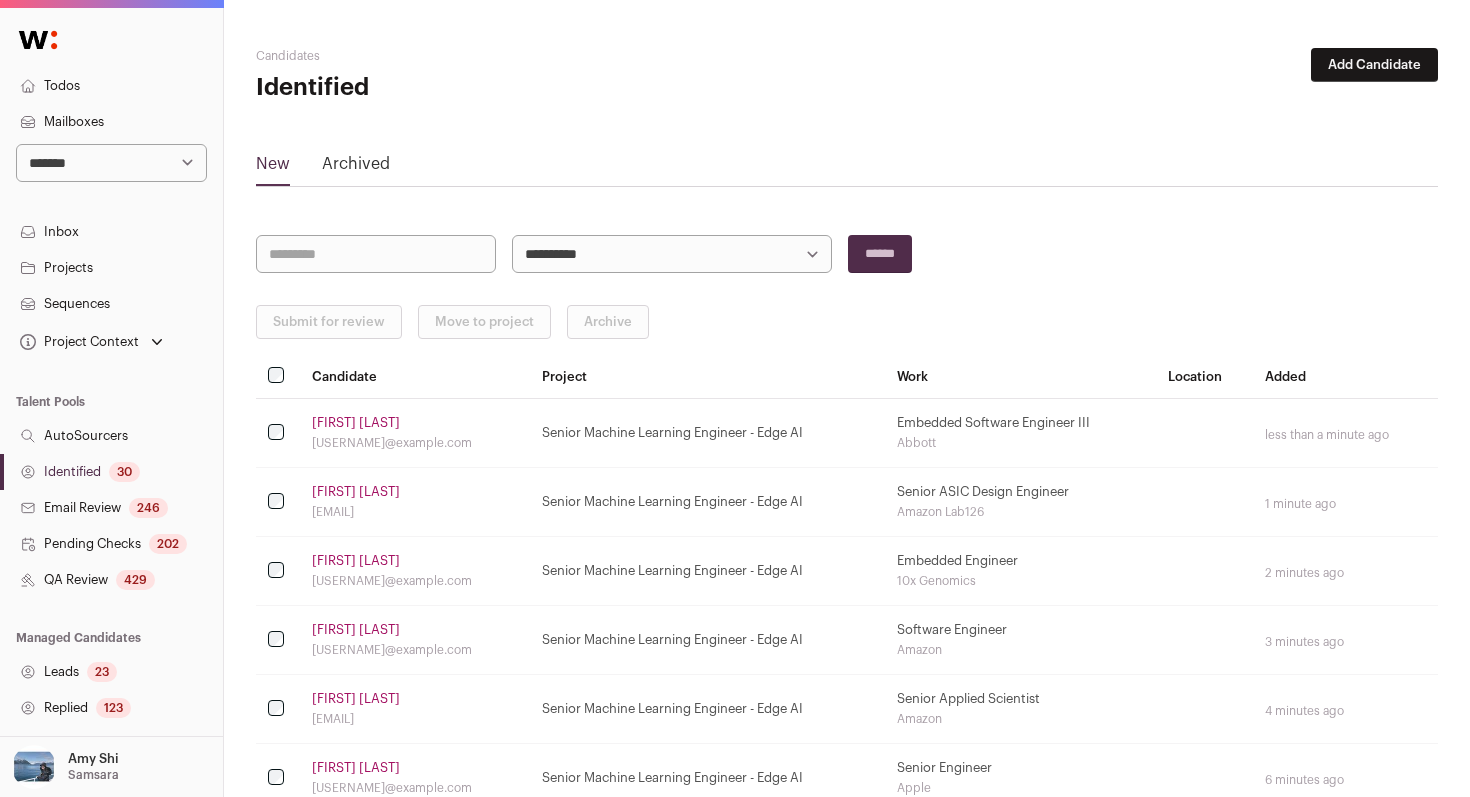 click on "**********" at bounding box center [672, 254] 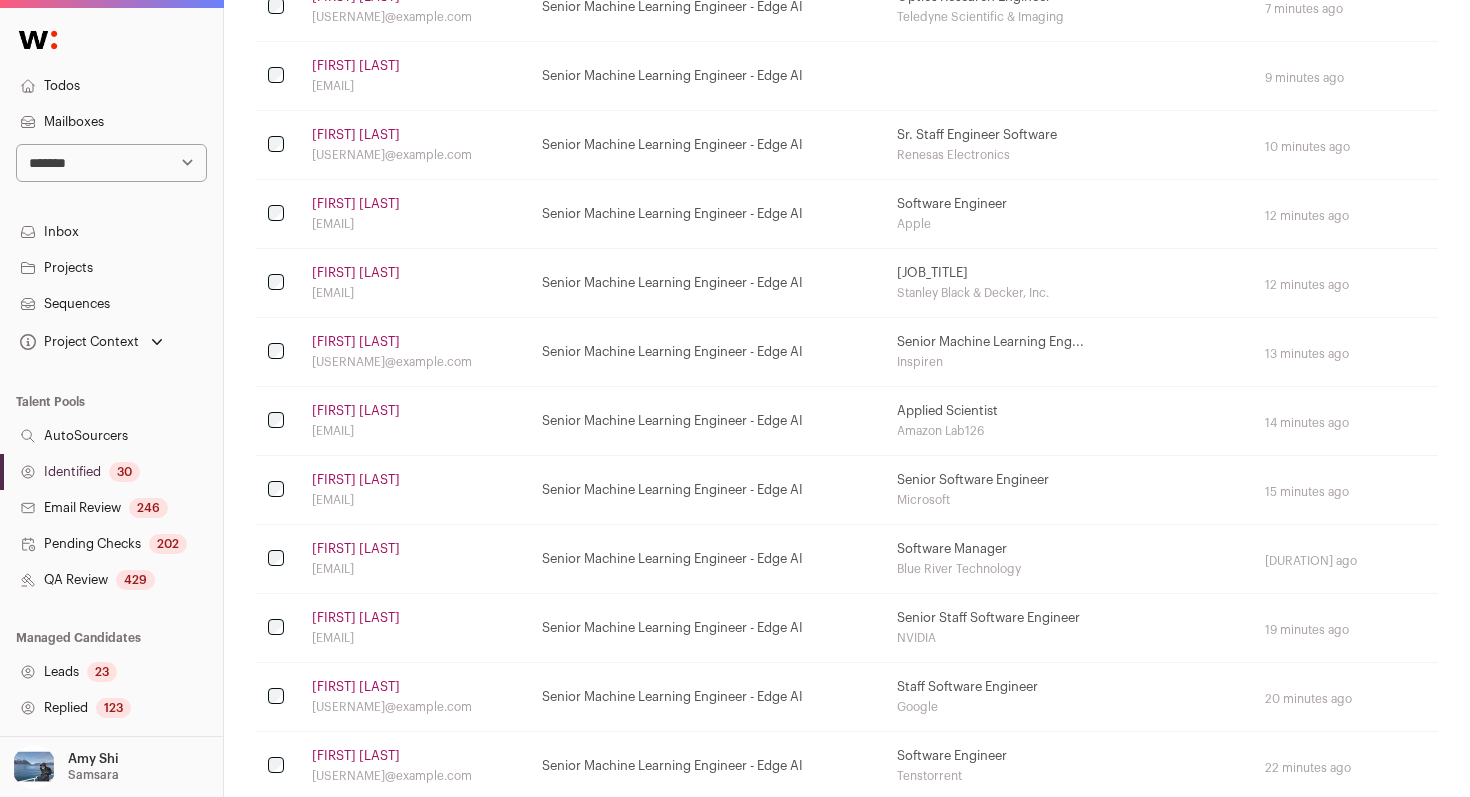 scroll, scrollTop: 1231, scrollLeft: 0, axis: vertical 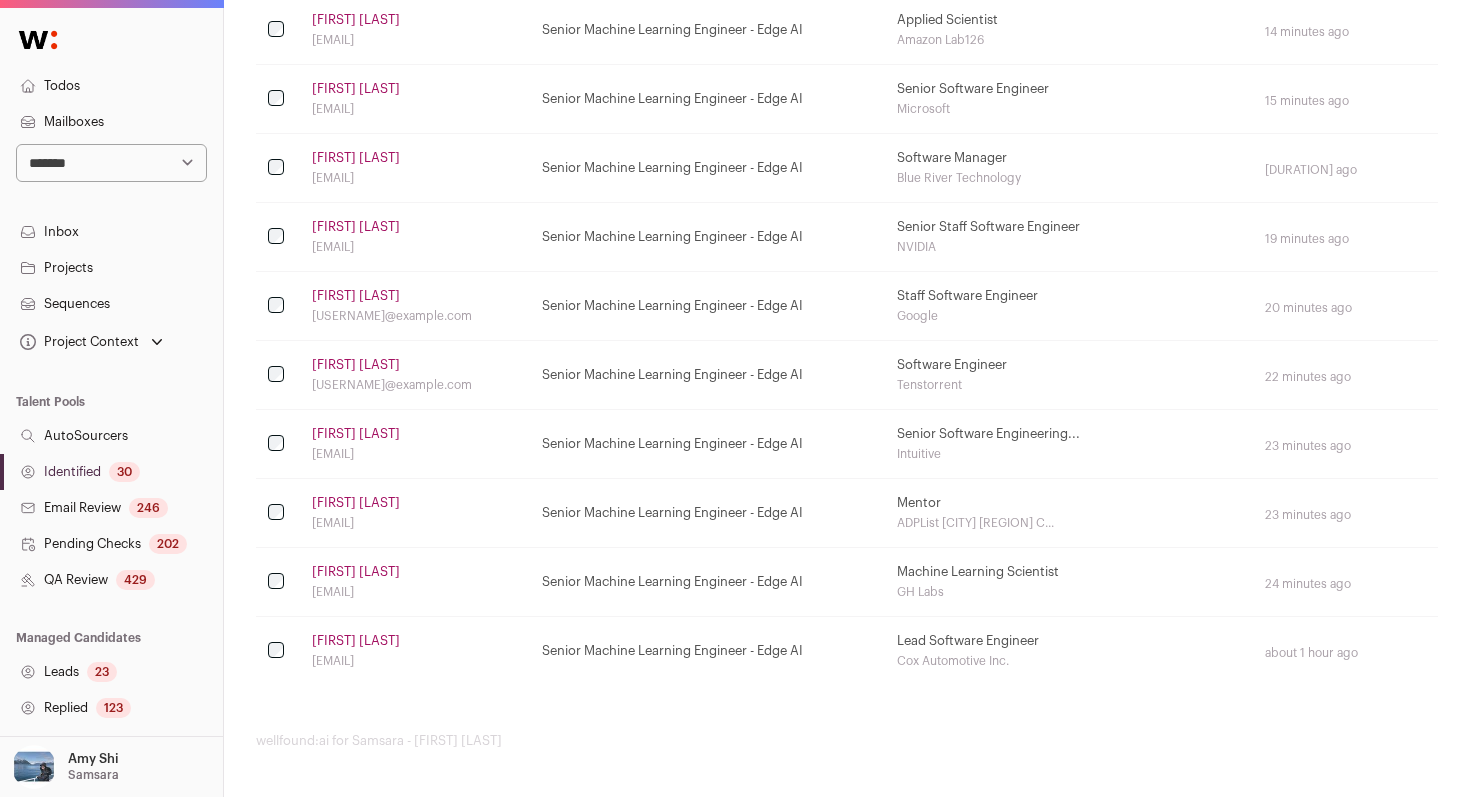 click on "[FIRST] [LAST]" at bounding box center [356, 572] 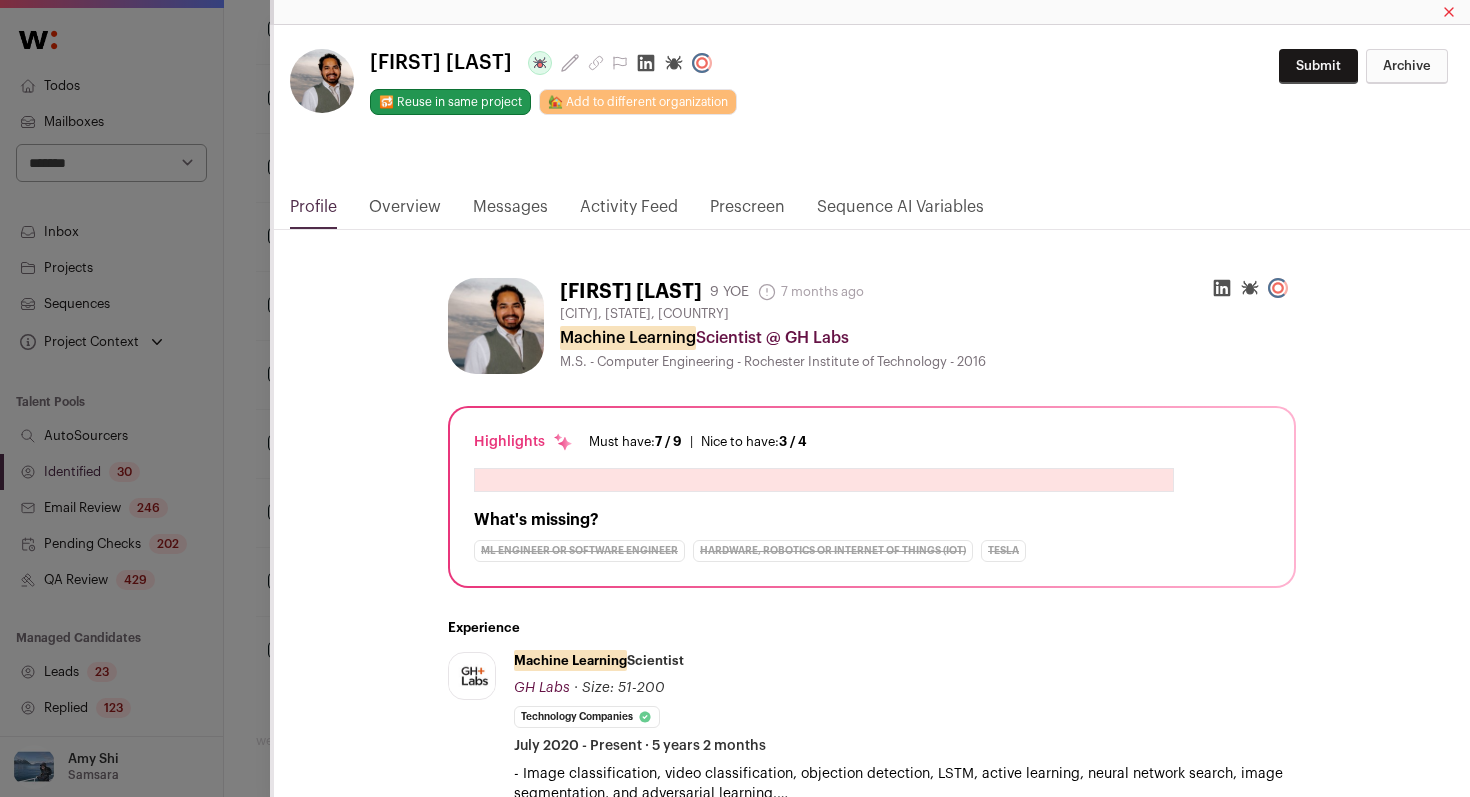 click on "Activity Feed" at bounding box center [629, 212] 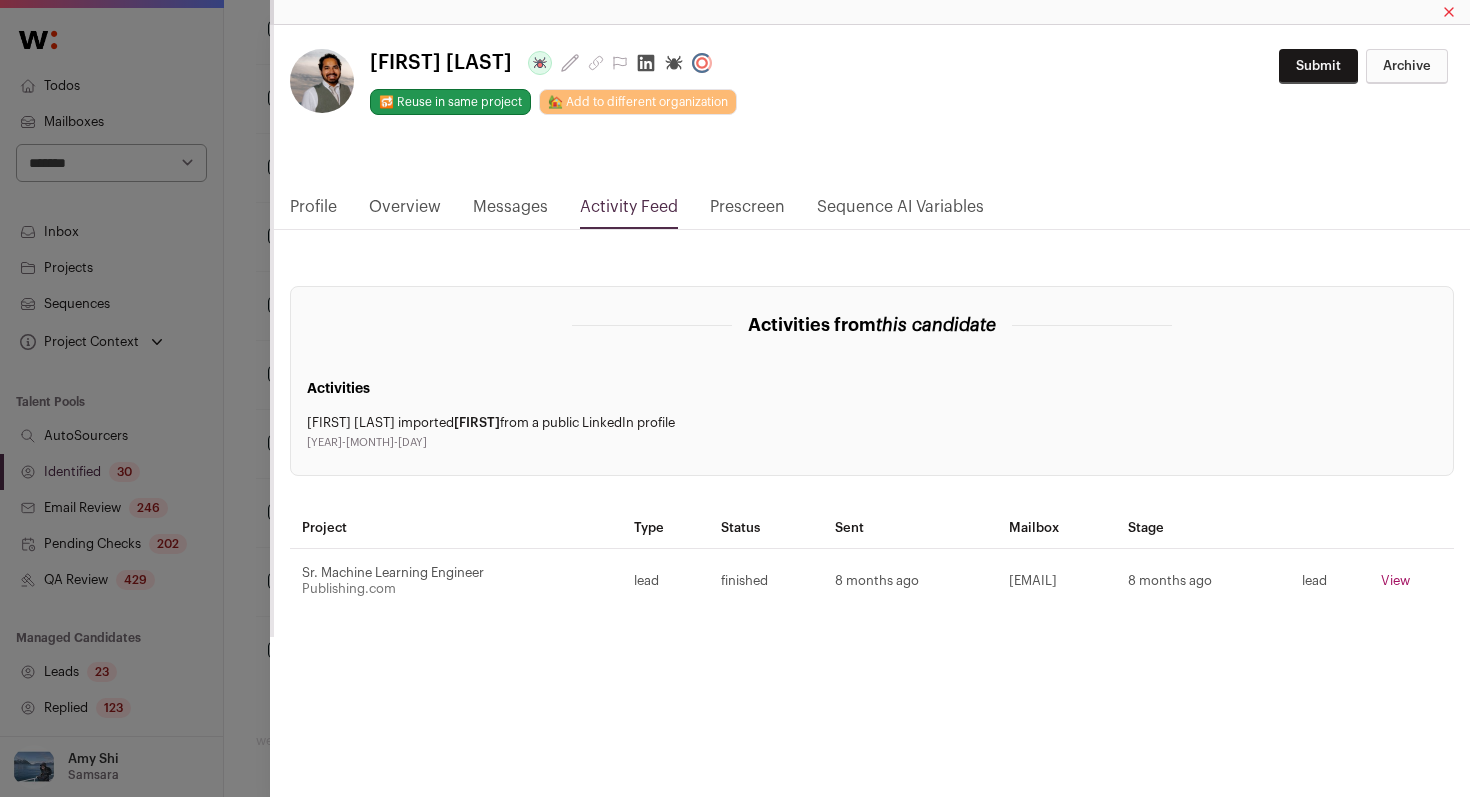 click on "**********" at bounding box center [735, 398] 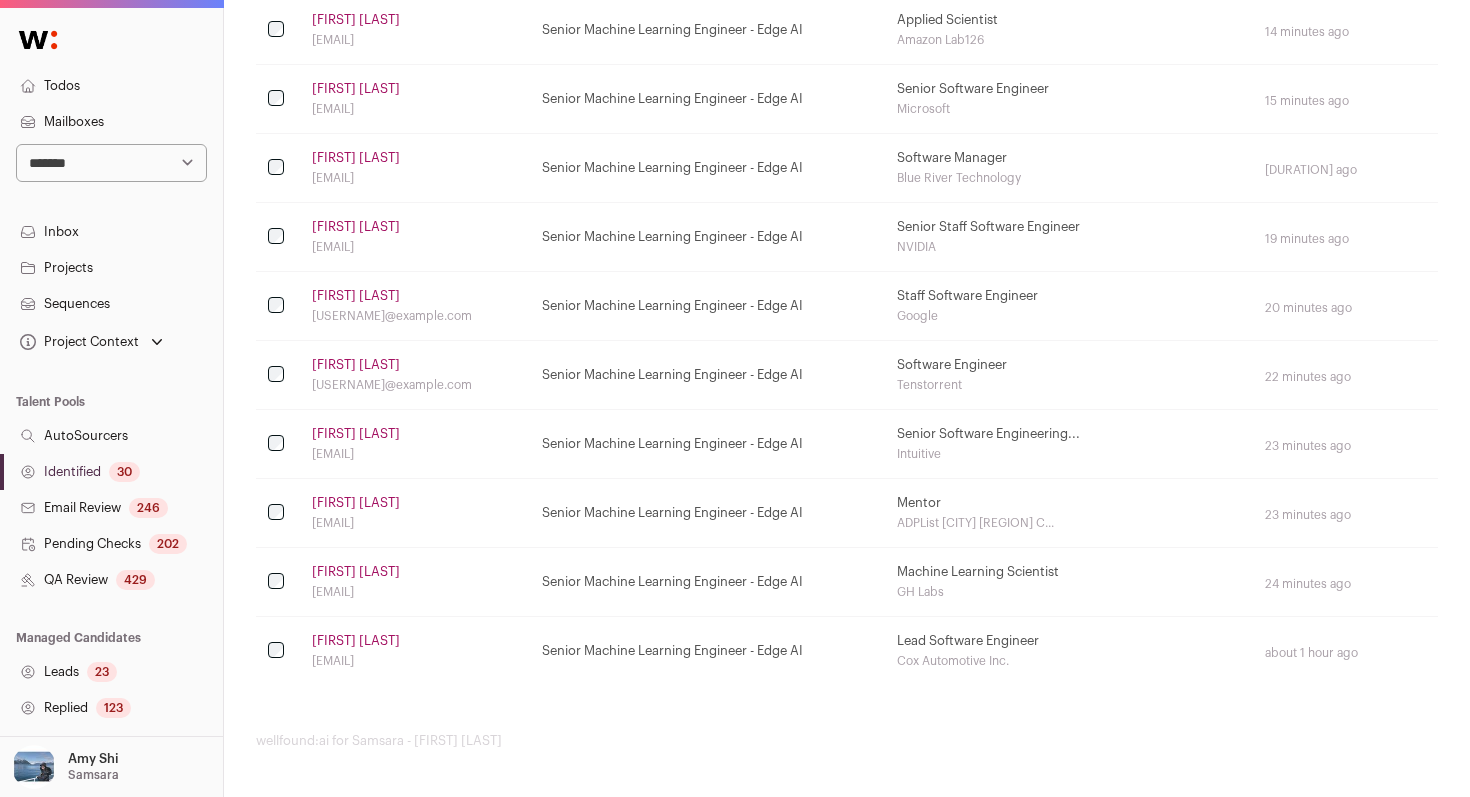 click on "[FIRST] [LAST]" at bounding box center [356, 641] 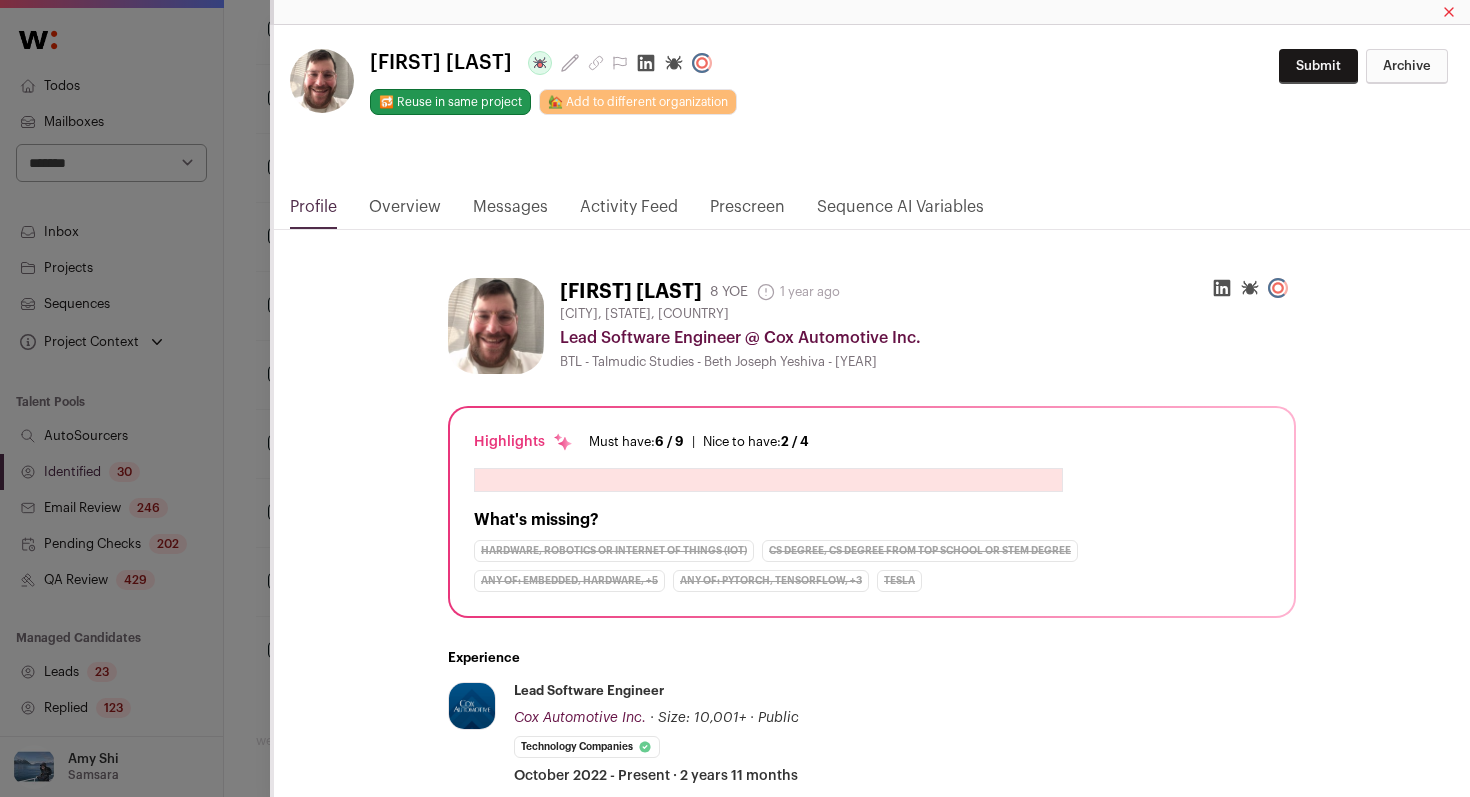 click on "Activity Feed" at bounding box center (629, 212) 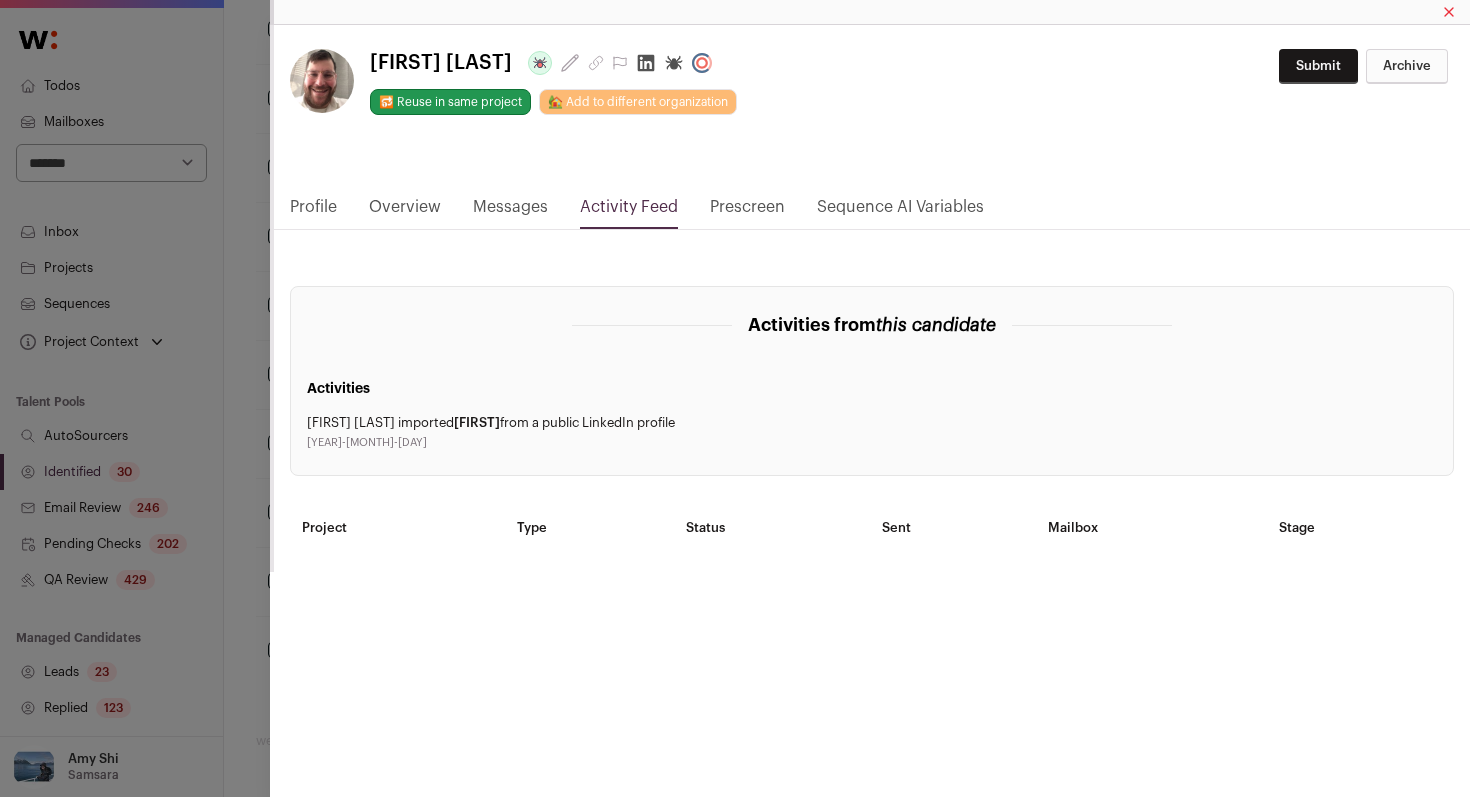 click on "**********" at bounding box center [735, 398] 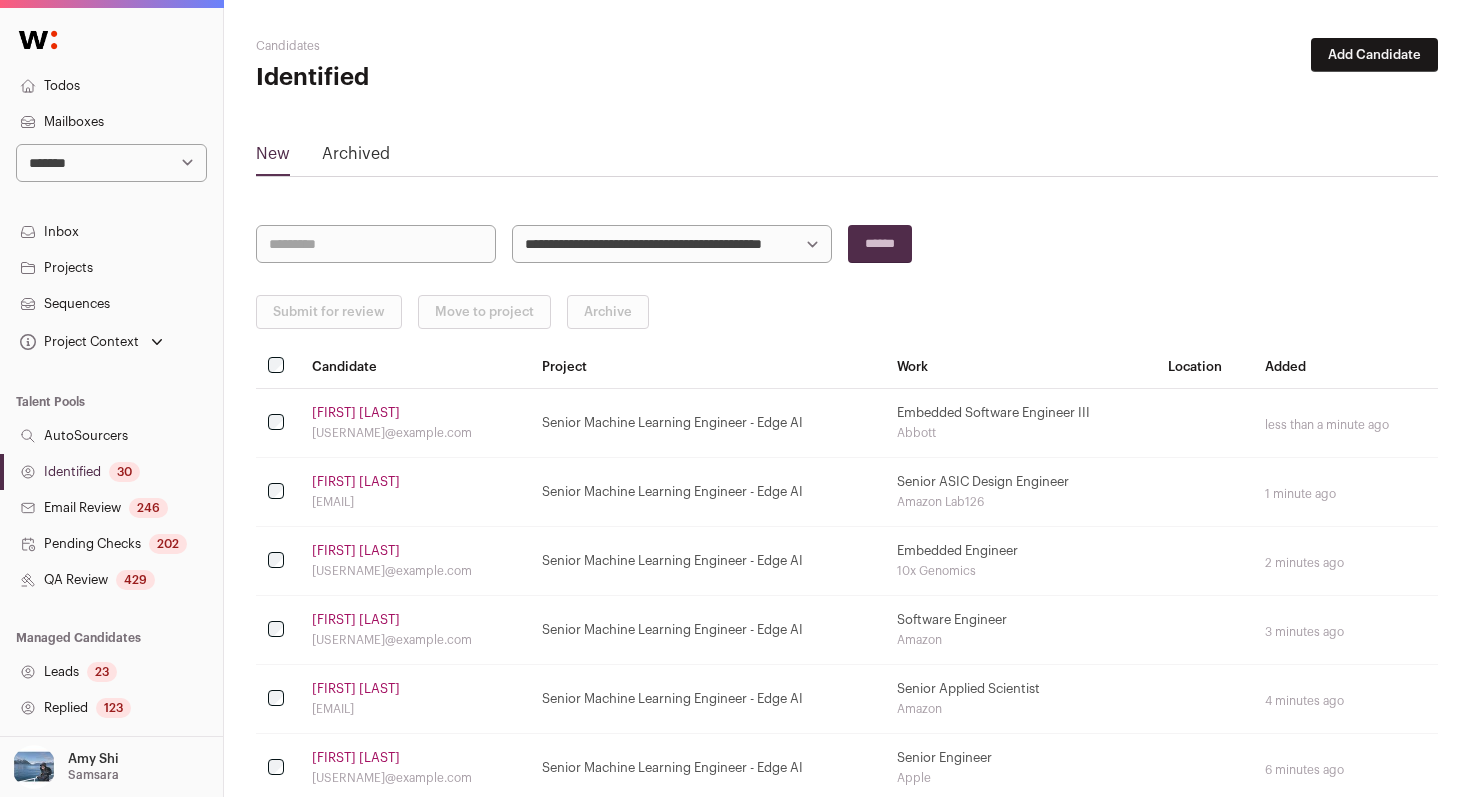 scroll, scrollTop: 0, scrollLeft: 0, axis: both 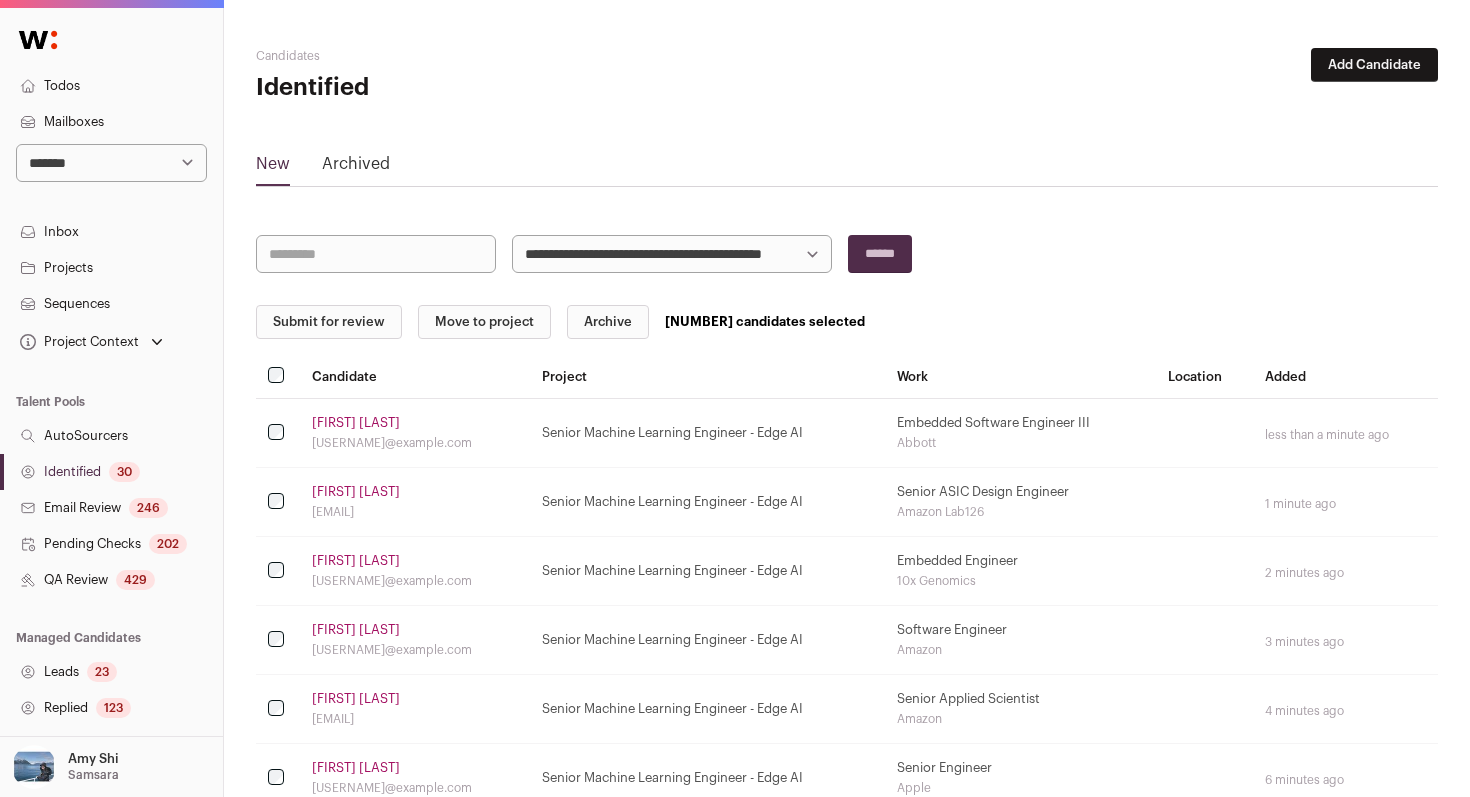 click on "Submit for review" at bounding box center (329, 322) 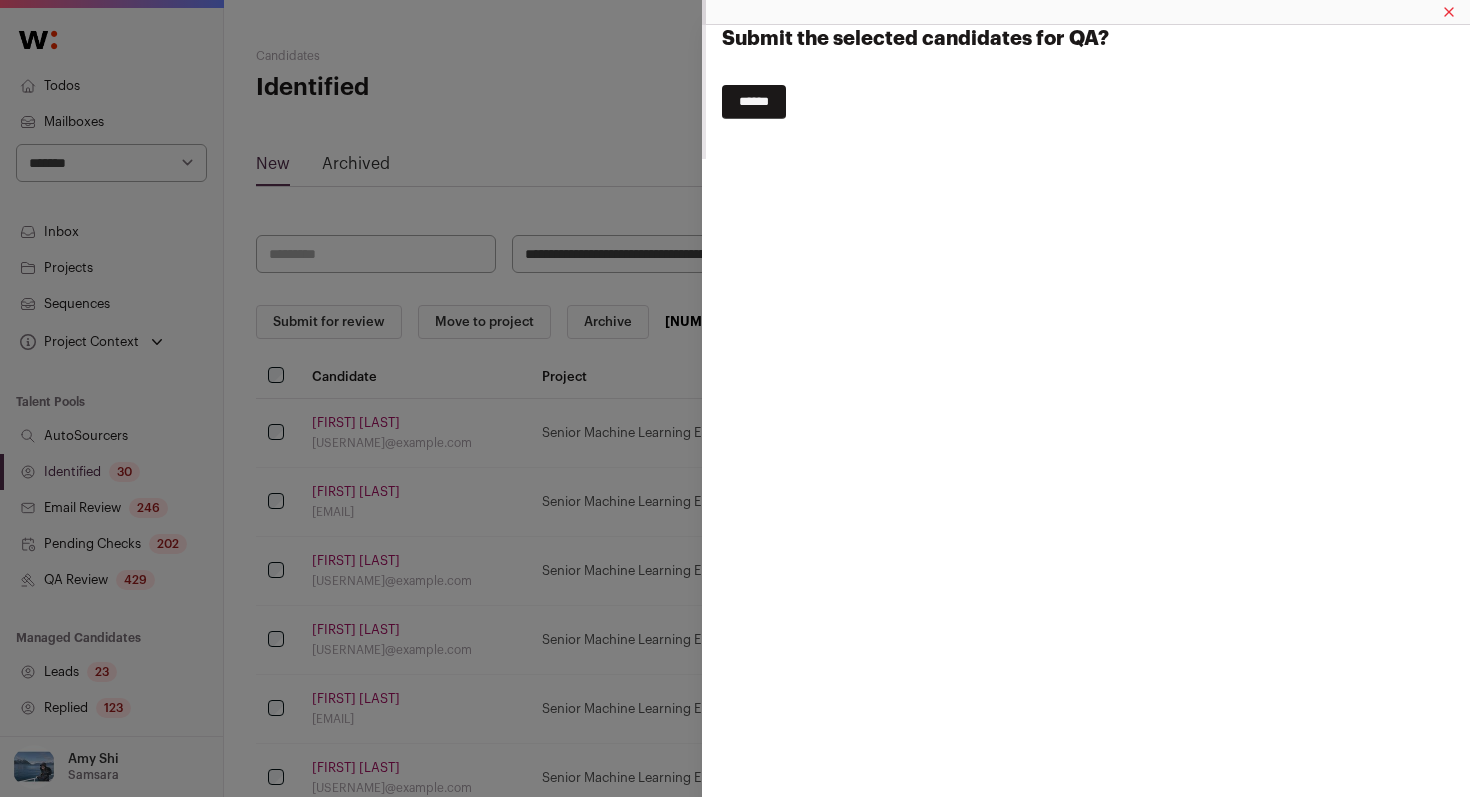 click on "******" at bounding box center [754, 102] 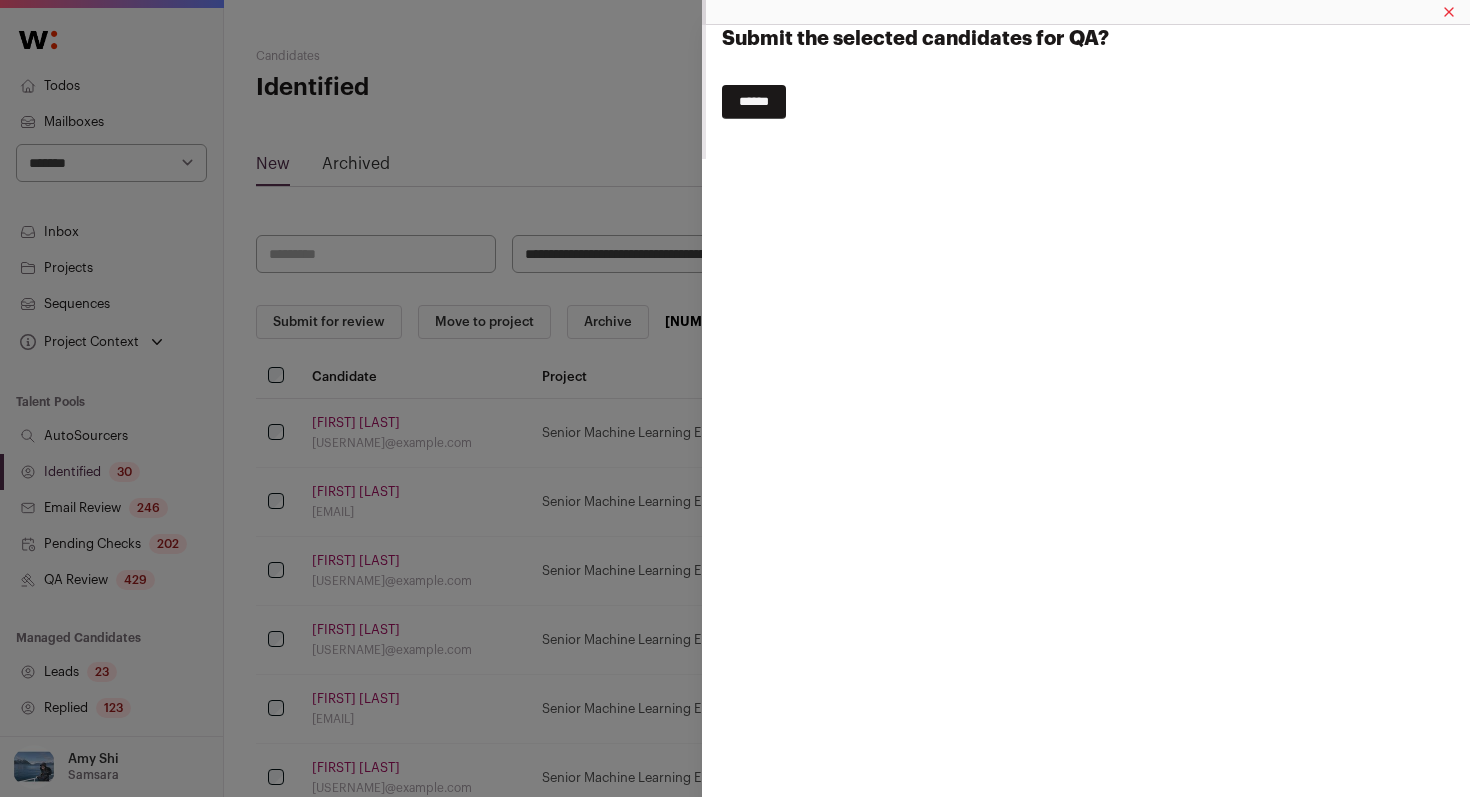 click on "******" at bounding box center [754, 102] 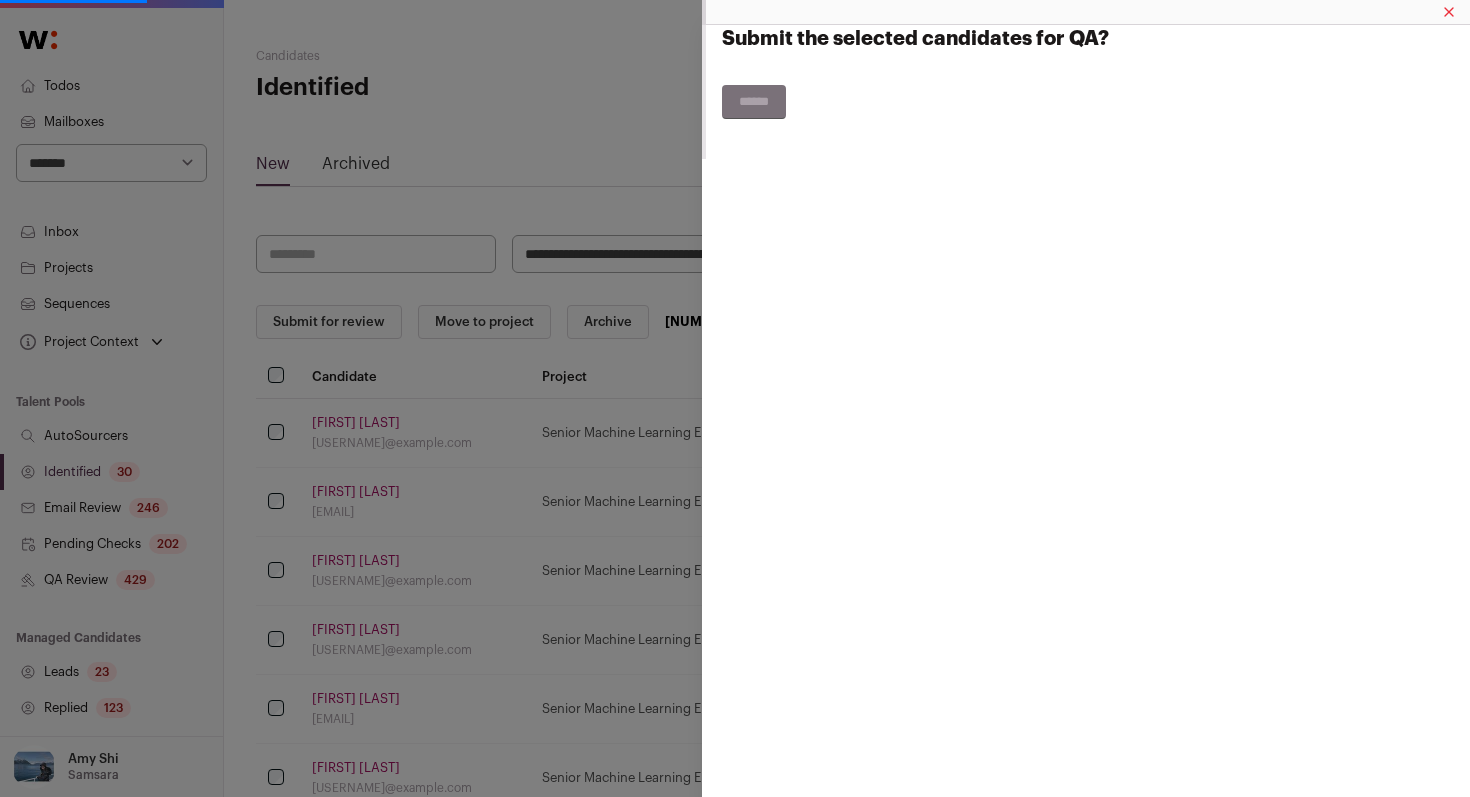 select 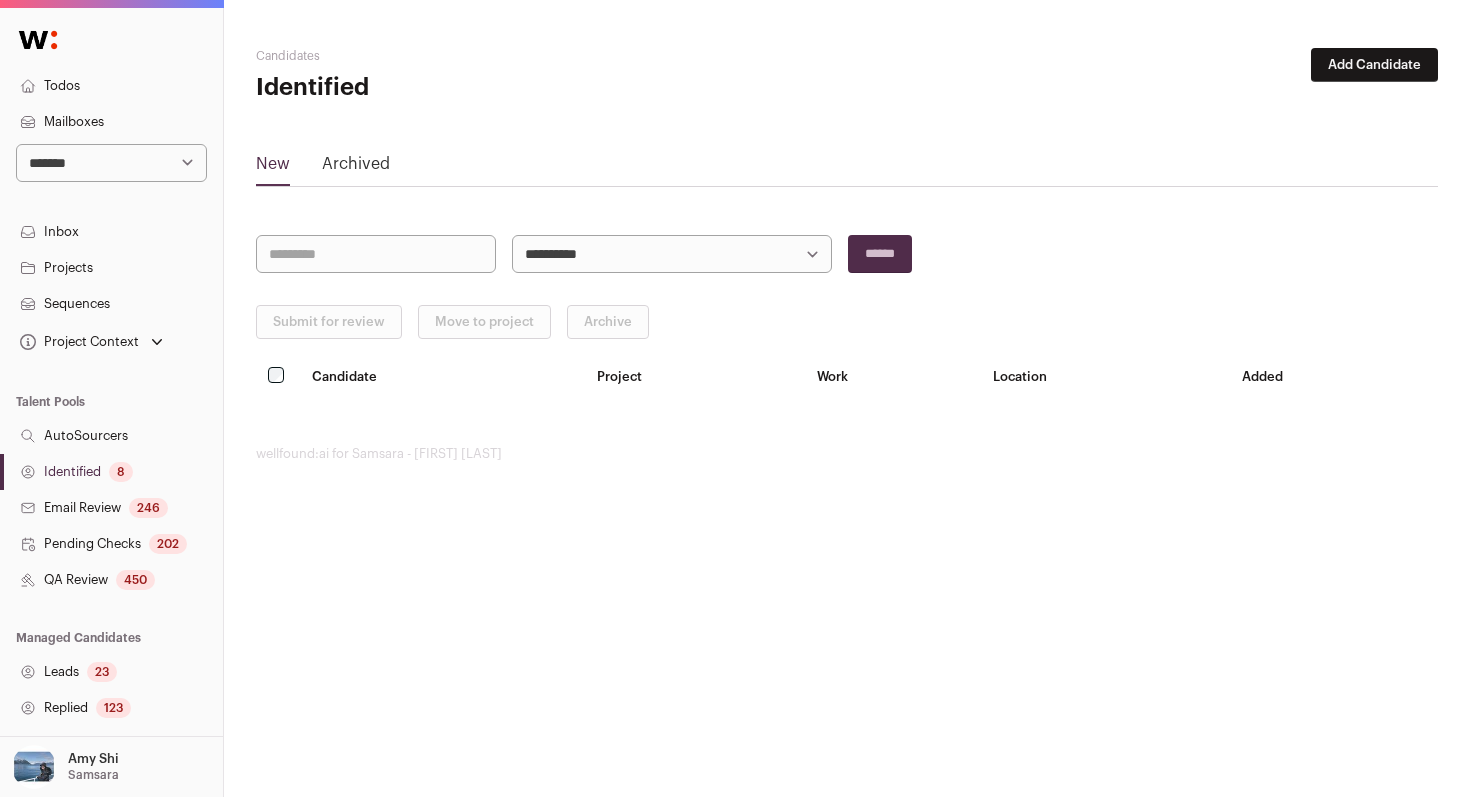 click on "**********" at bounding box center [111, 163] 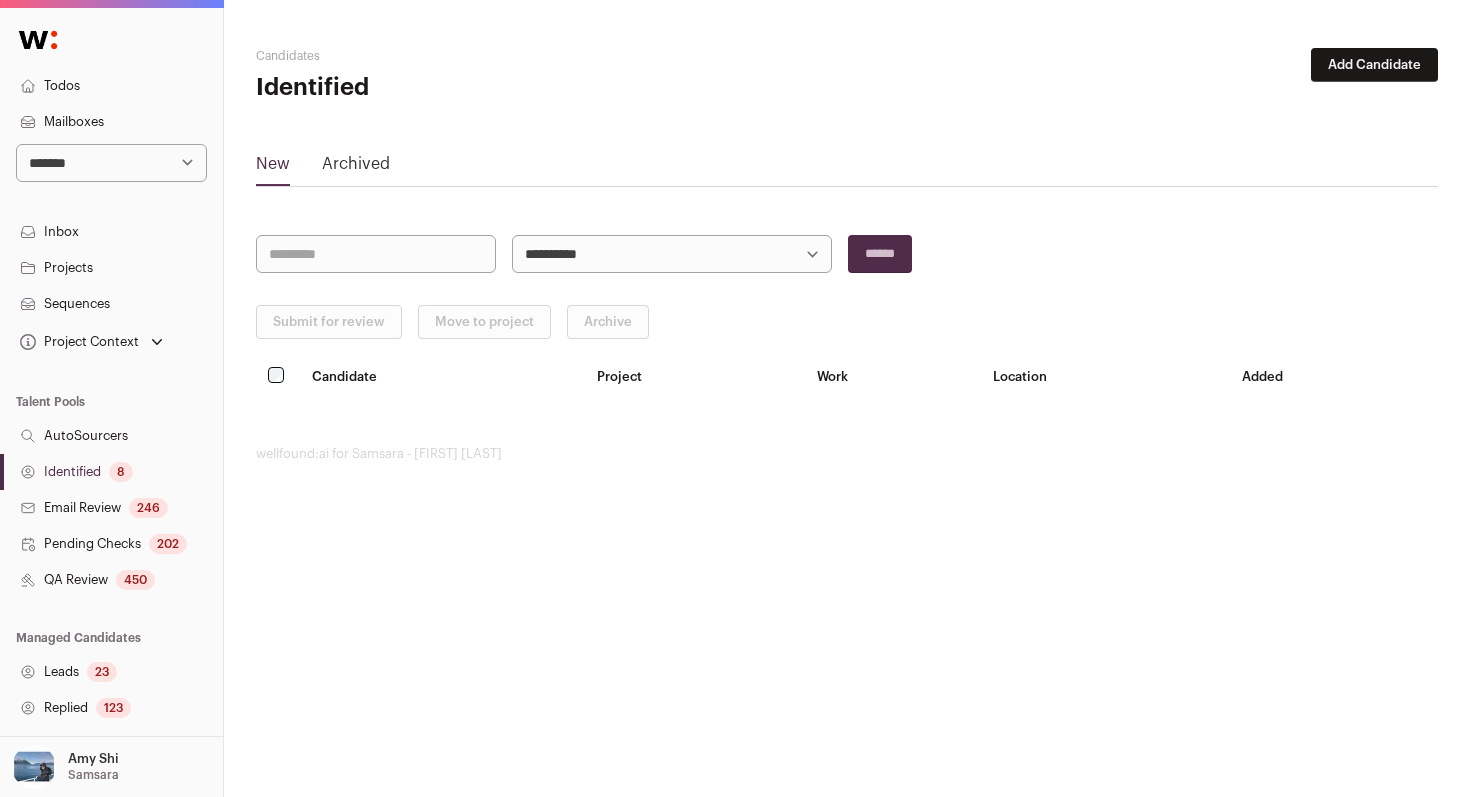 select on "****" 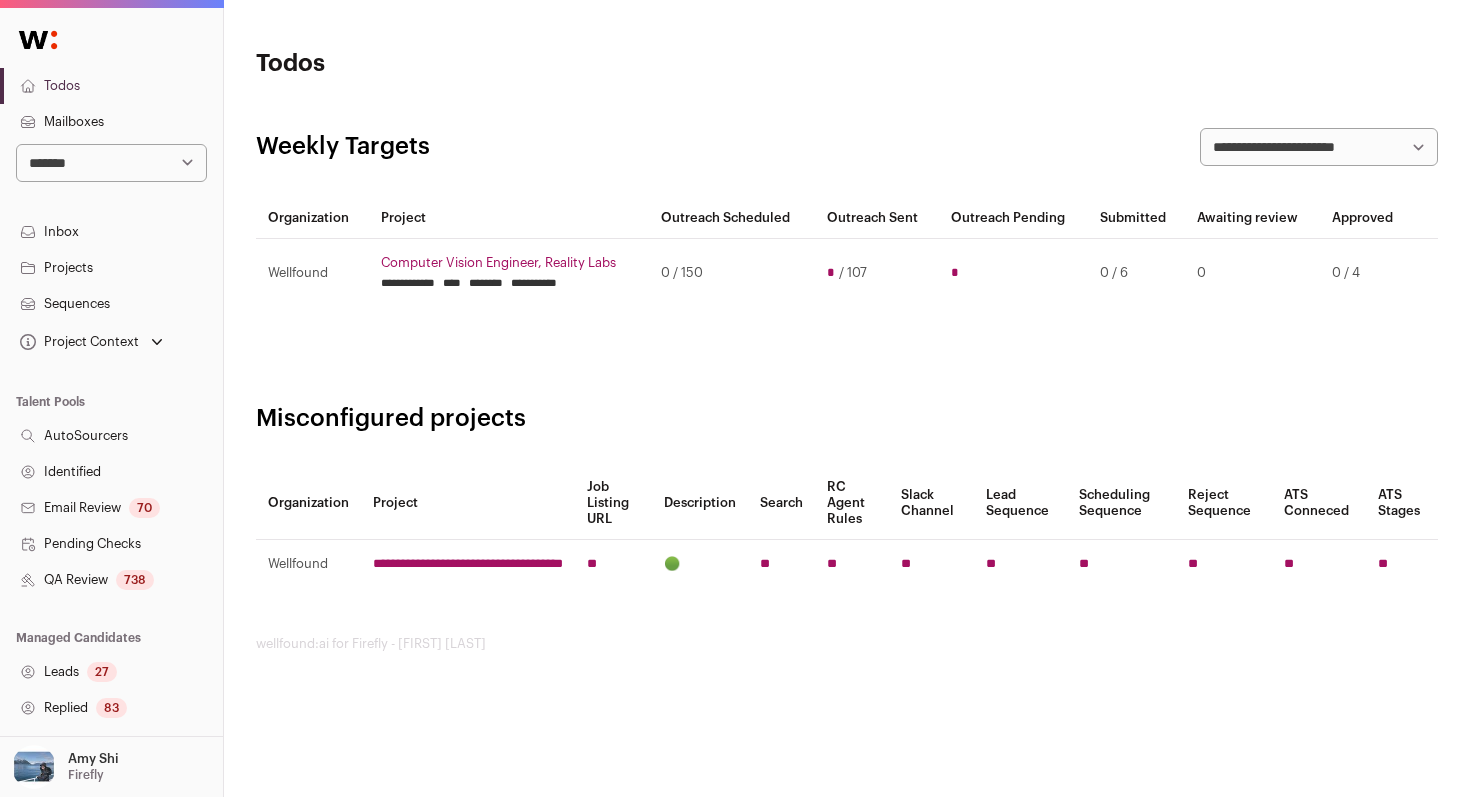 scroll, scrollTop: 0, scrollLeft: 0, axis: both 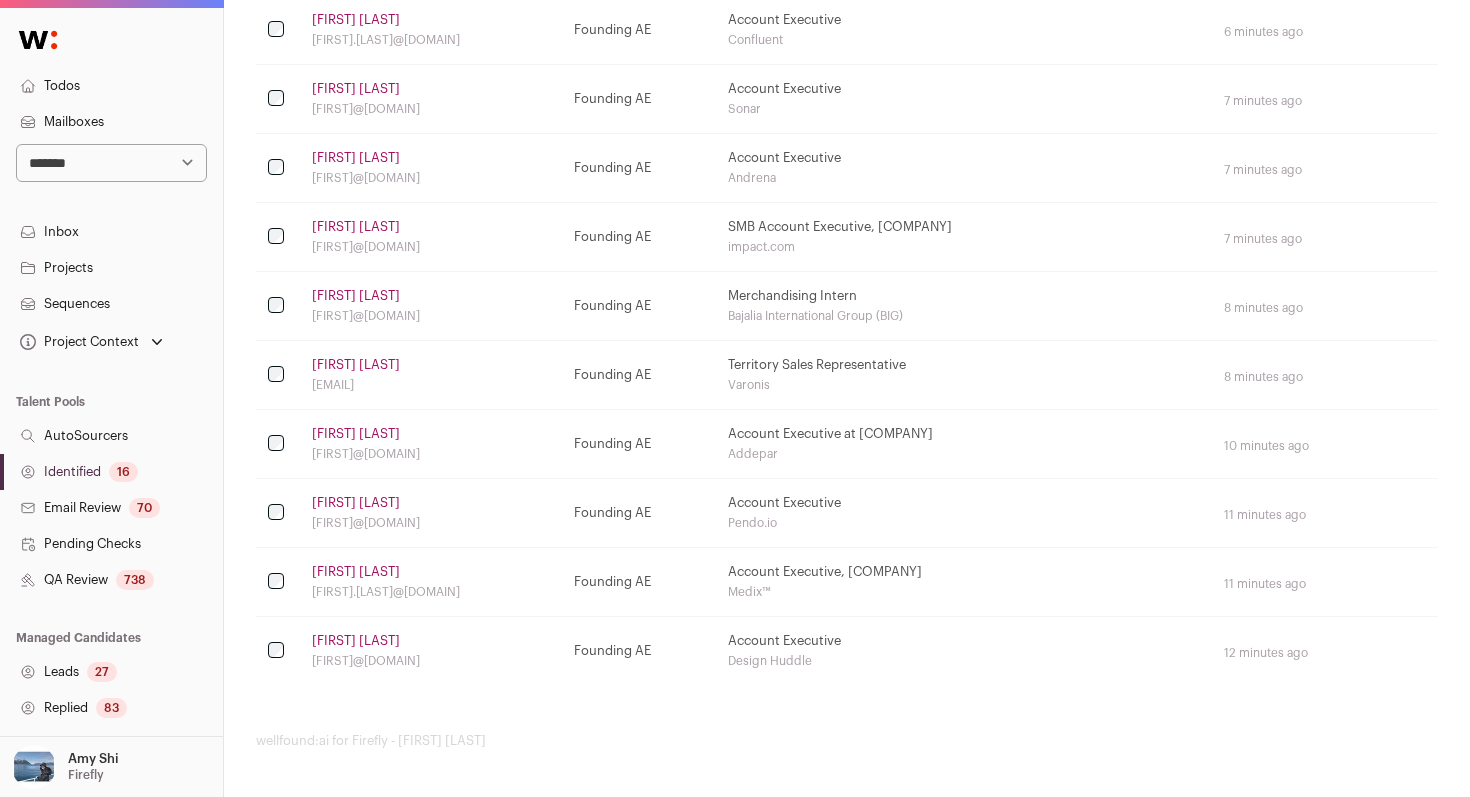 click on "Identified
16" at bounding box center [111, 472] 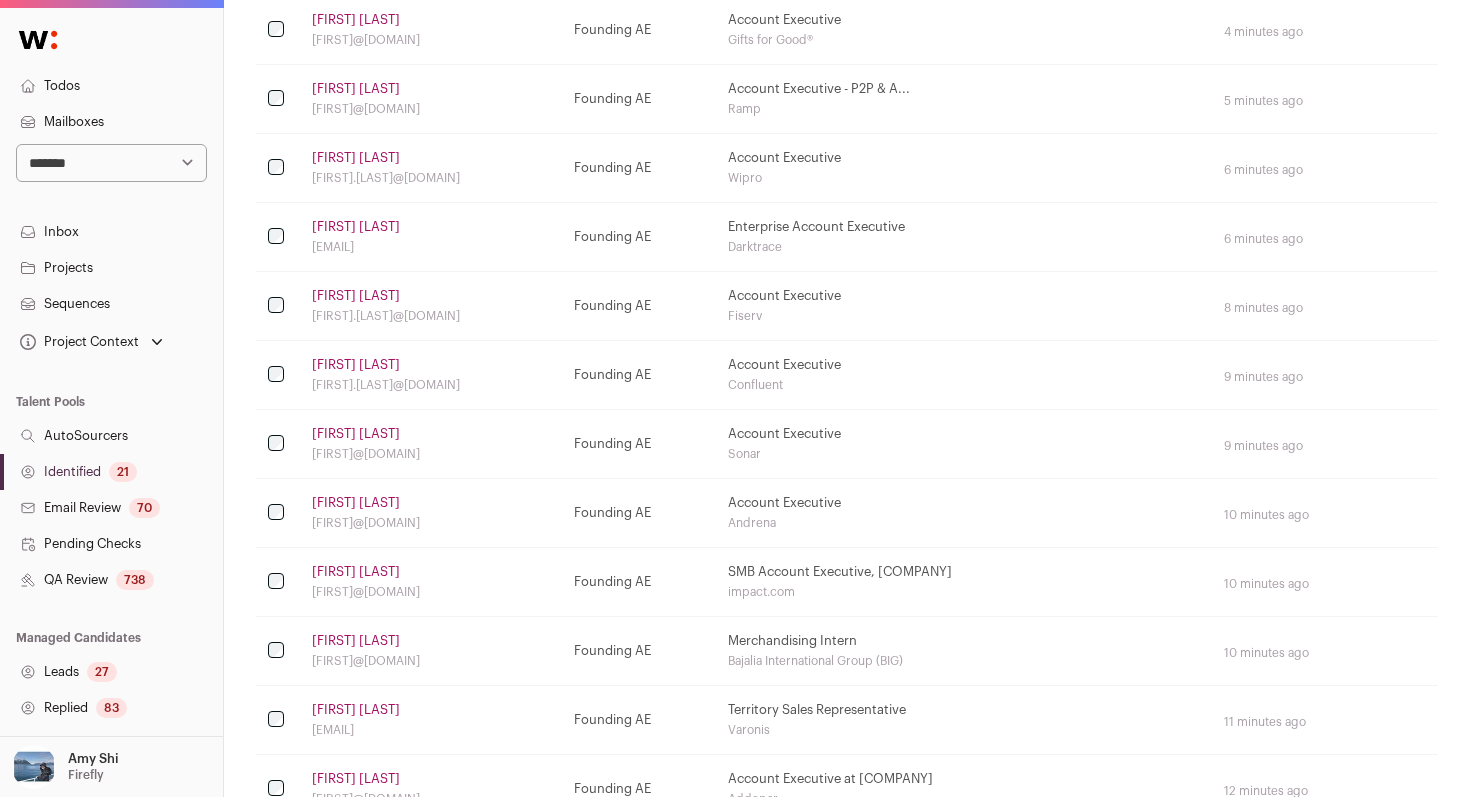 scroll, scrollTop: 0, scrollLeft: 0, axis: both 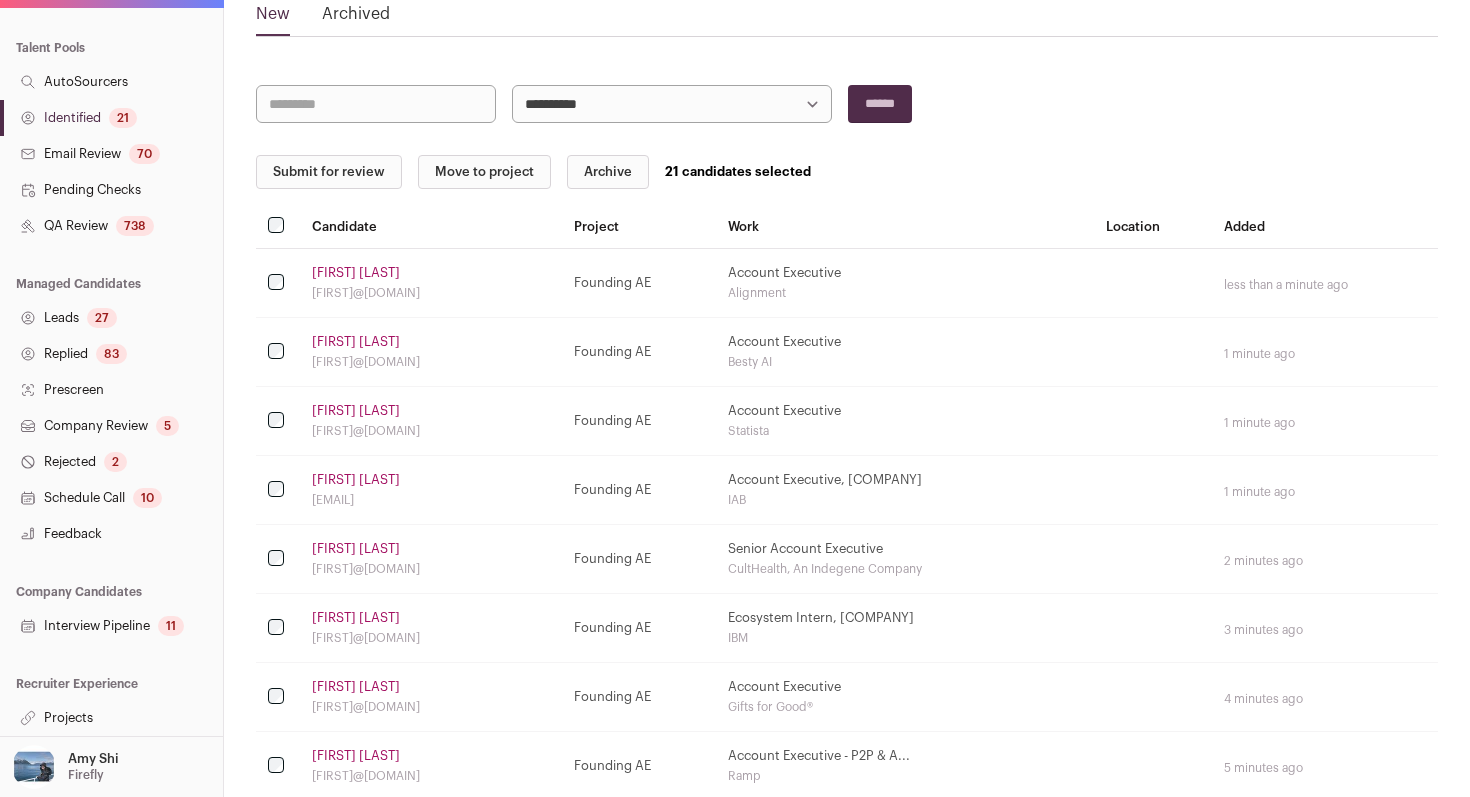 click on "Submit for review" at bounding box center [329, 172] 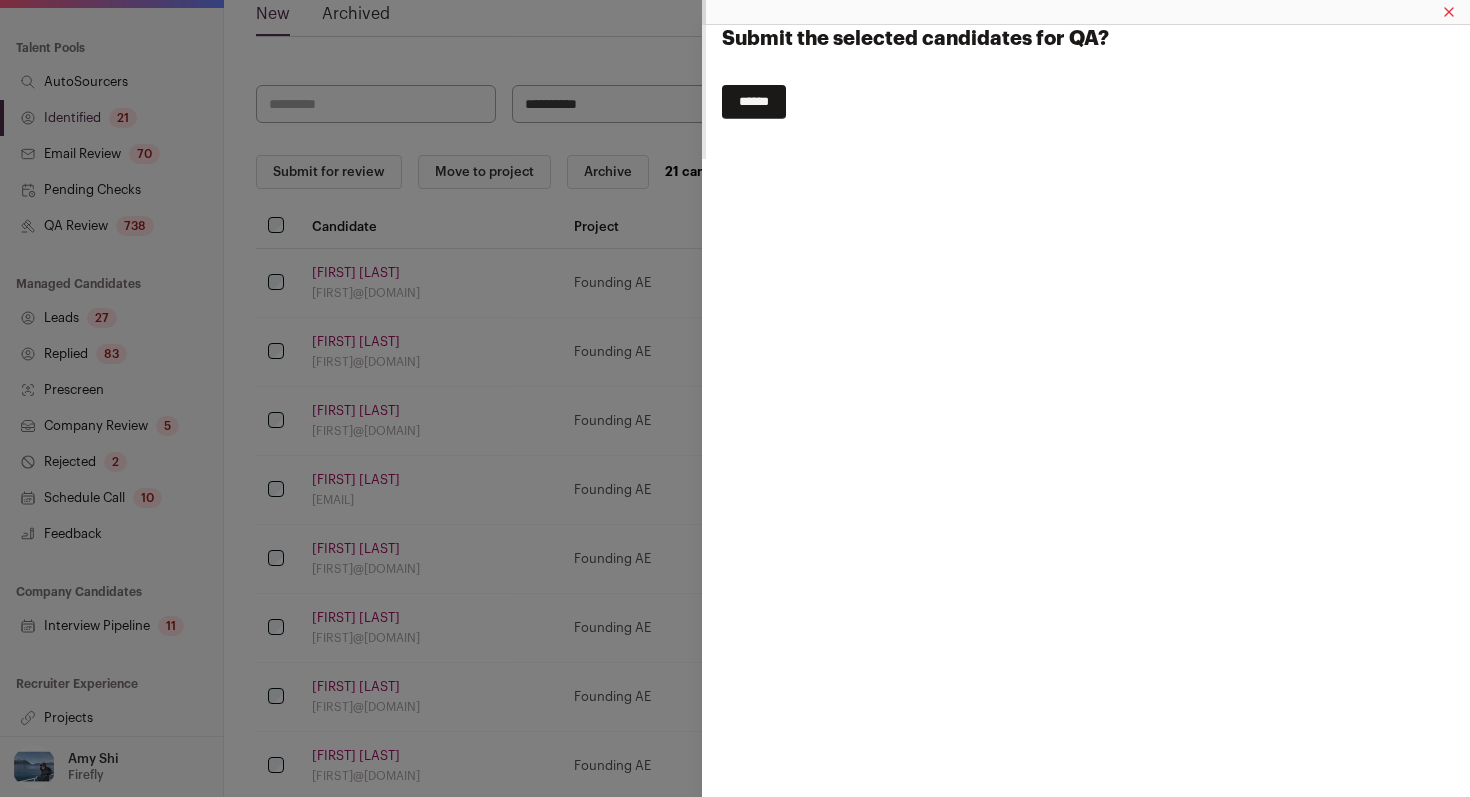 click on "******" at bounding box center (754, 102) 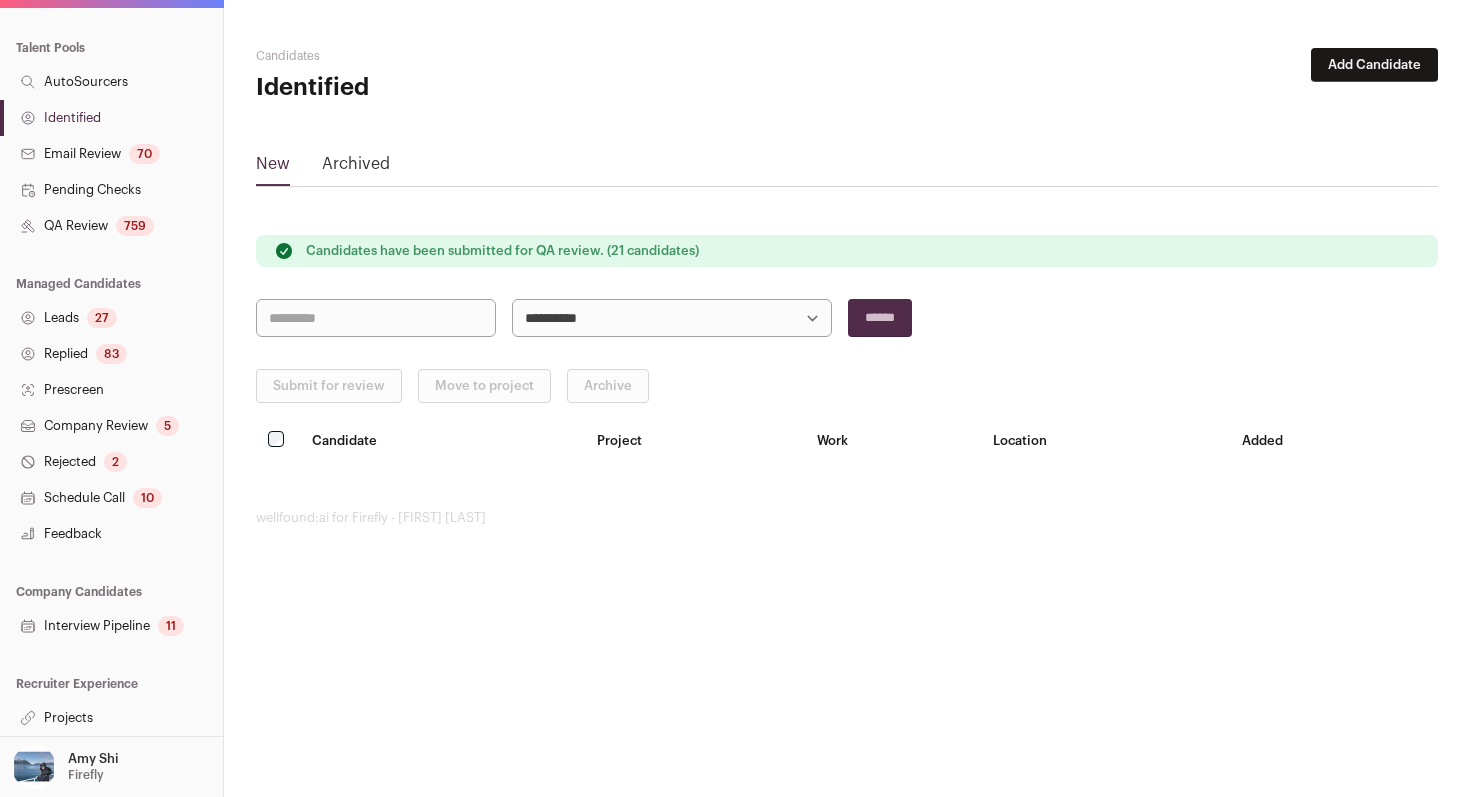 scroll, scrollTop: 0, scrollLeft: 0, axis: both 